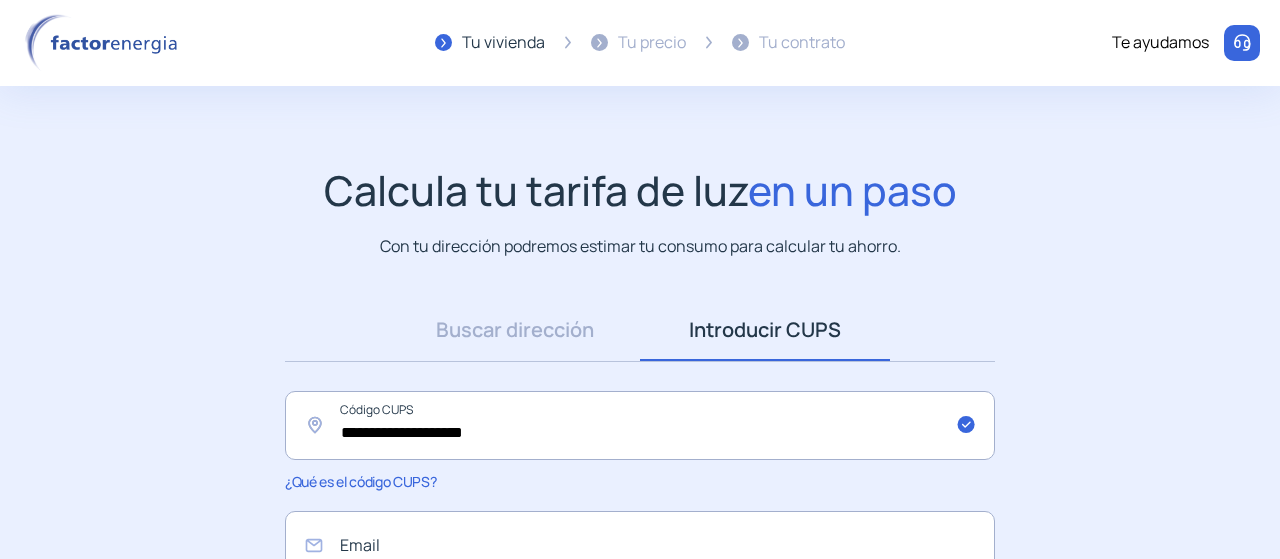 scroll, scrollTop: 0, scrollLeft: 0, axis: both 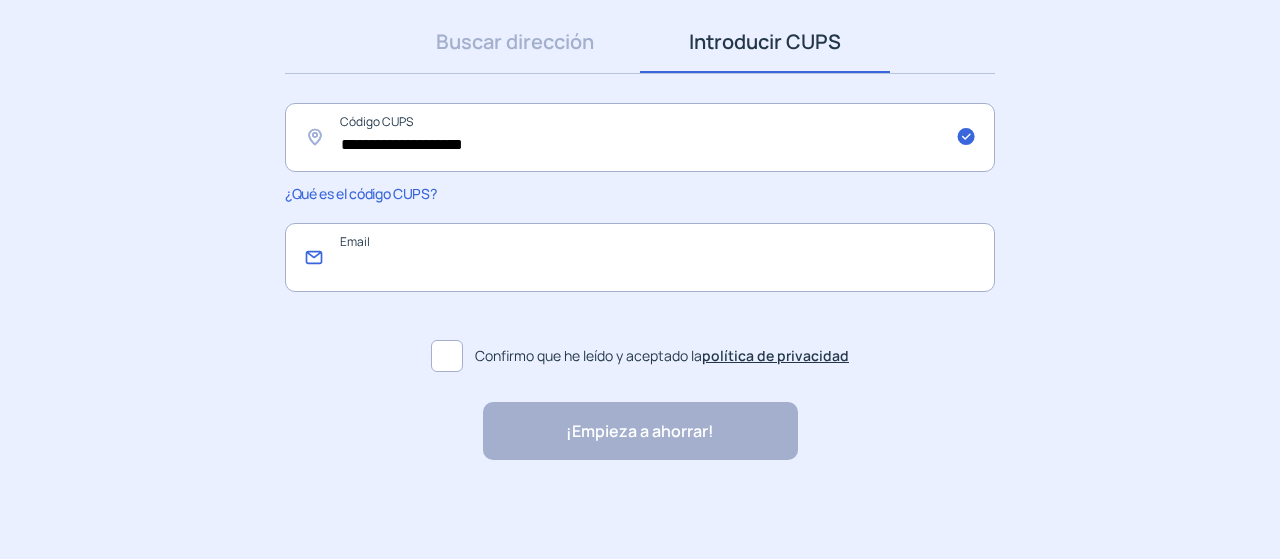 click 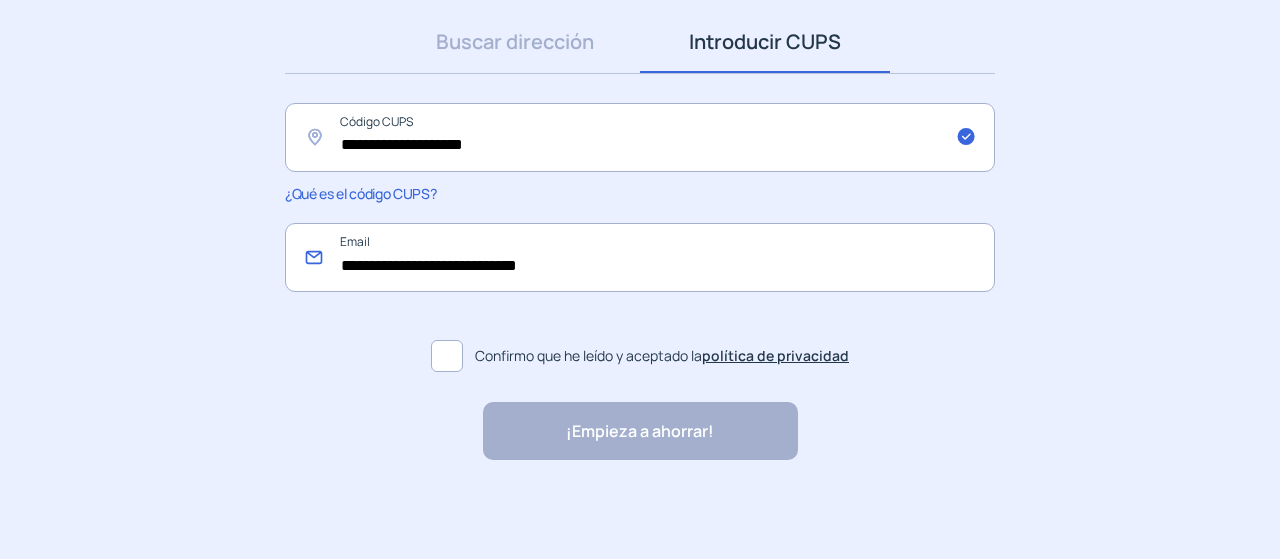 type on "**********" 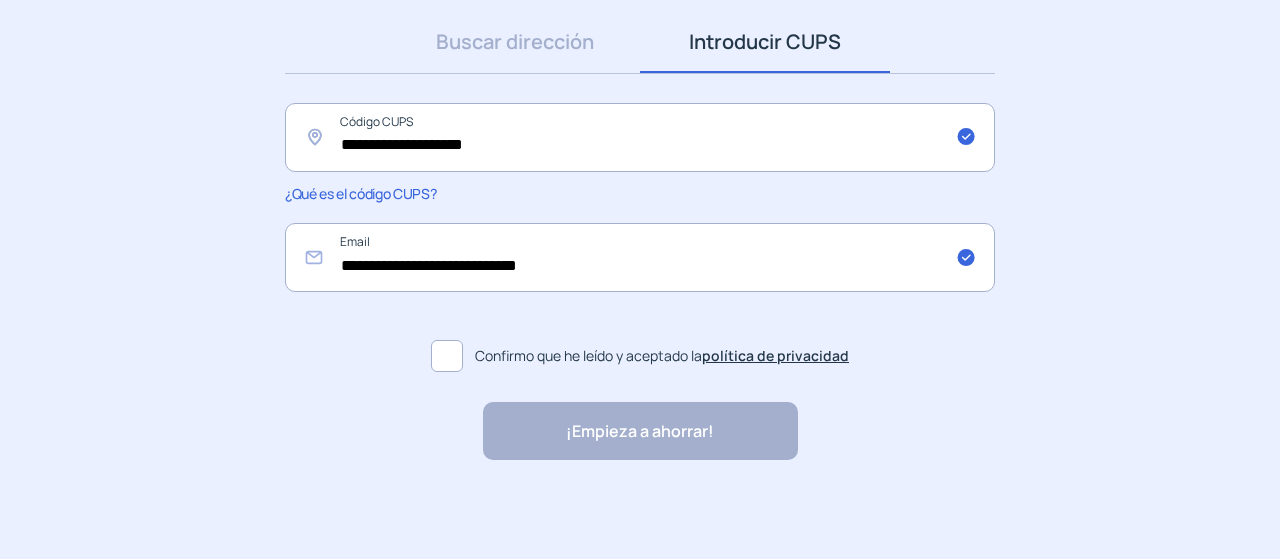 click 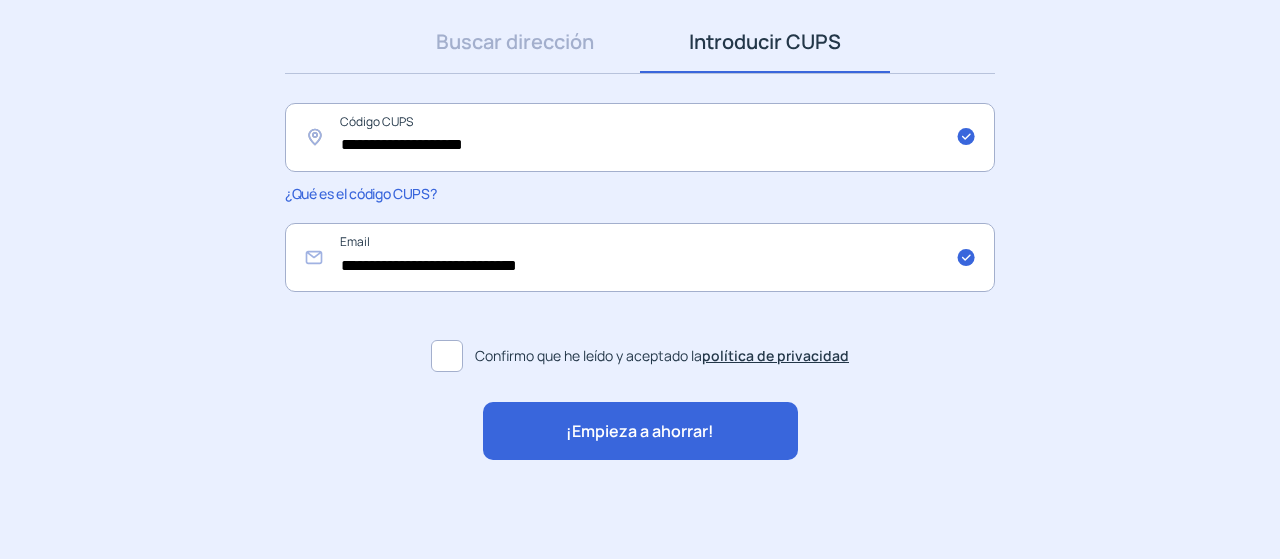 click on "¡Empieza a ahorrar!" 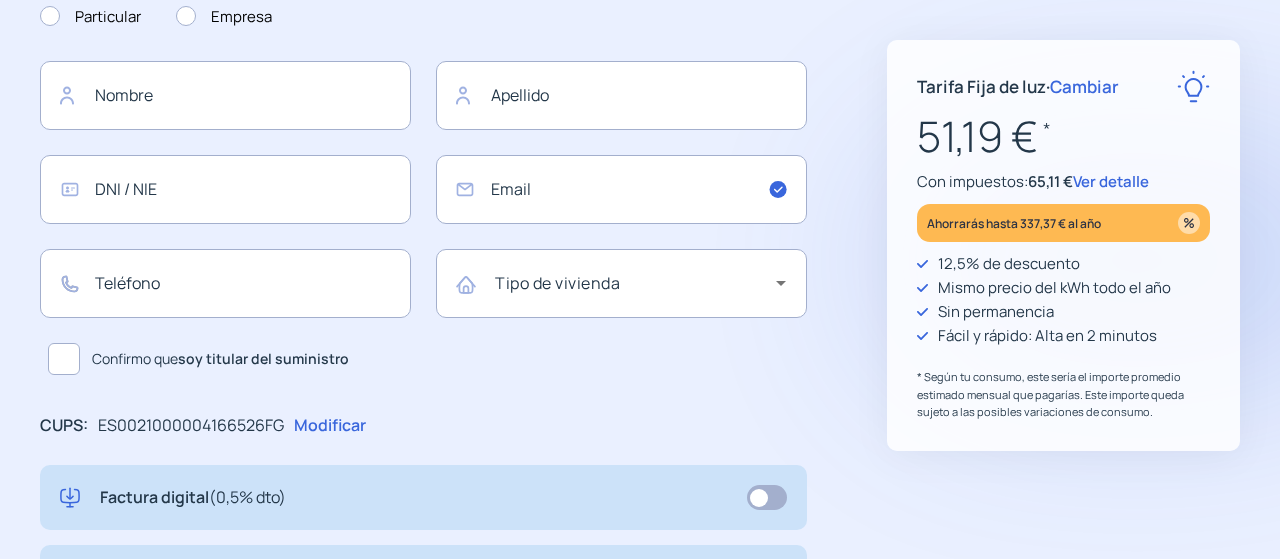 type on "**********" 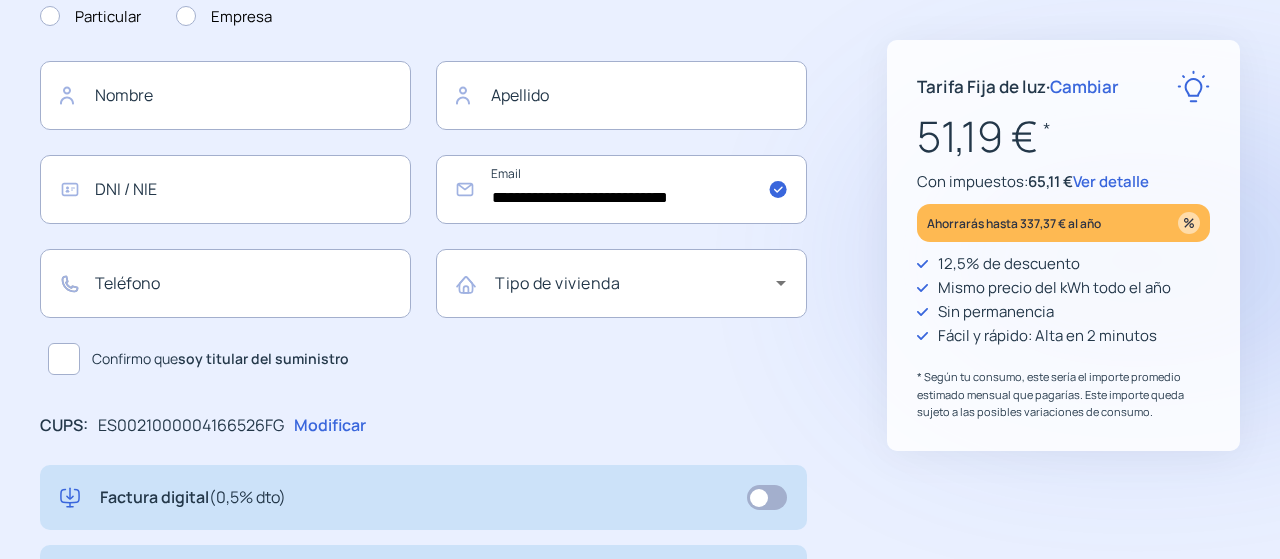 scroll, scrollTop: 0, scrollLeft: 0, axis: both 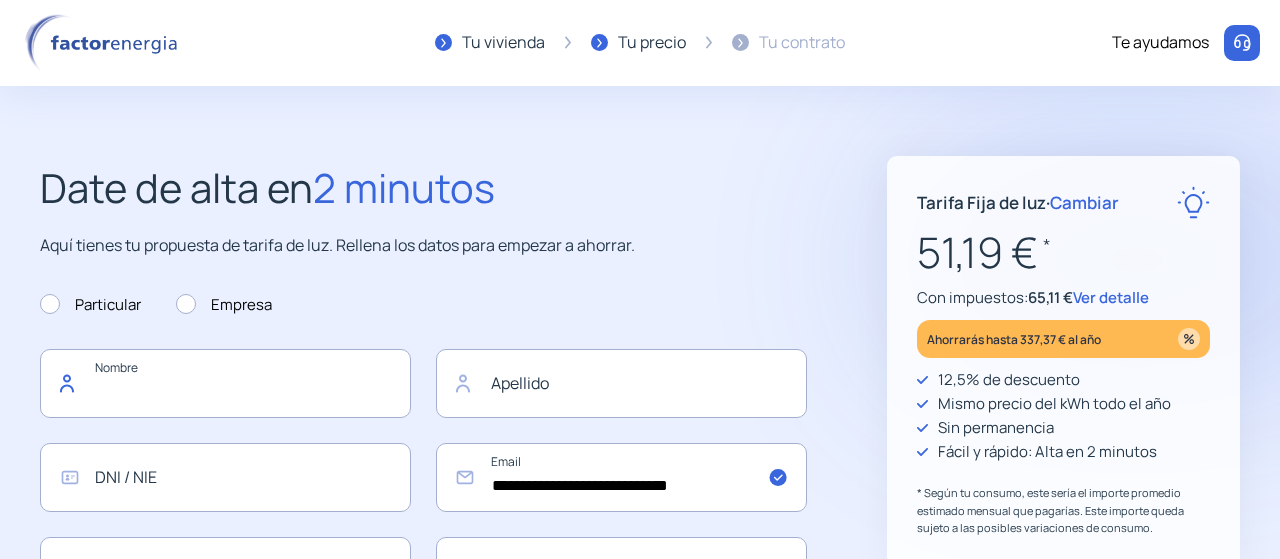 click 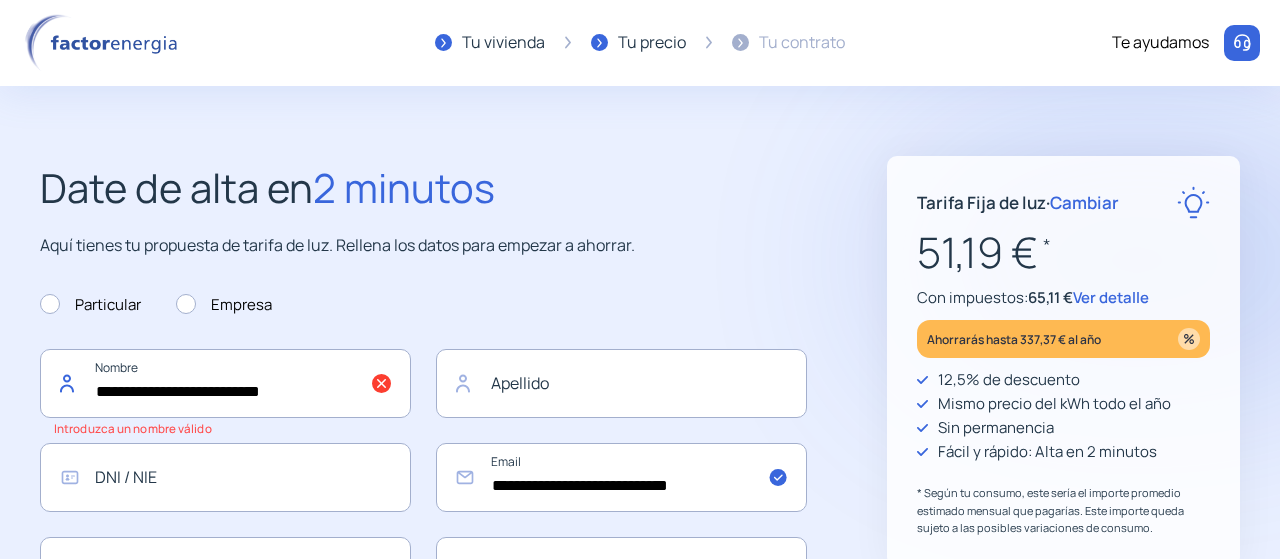 drag, startPoint x: 208, startPoint y: 387, endPoint x: 320, endPoint y: 383, distance: 112.0714 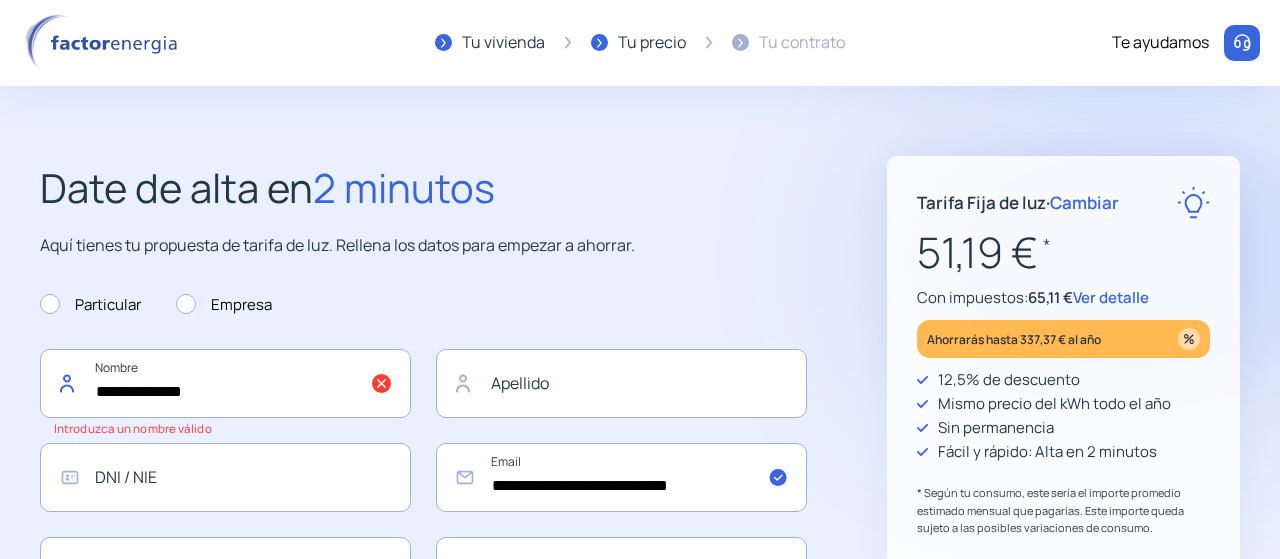 type on "**********" 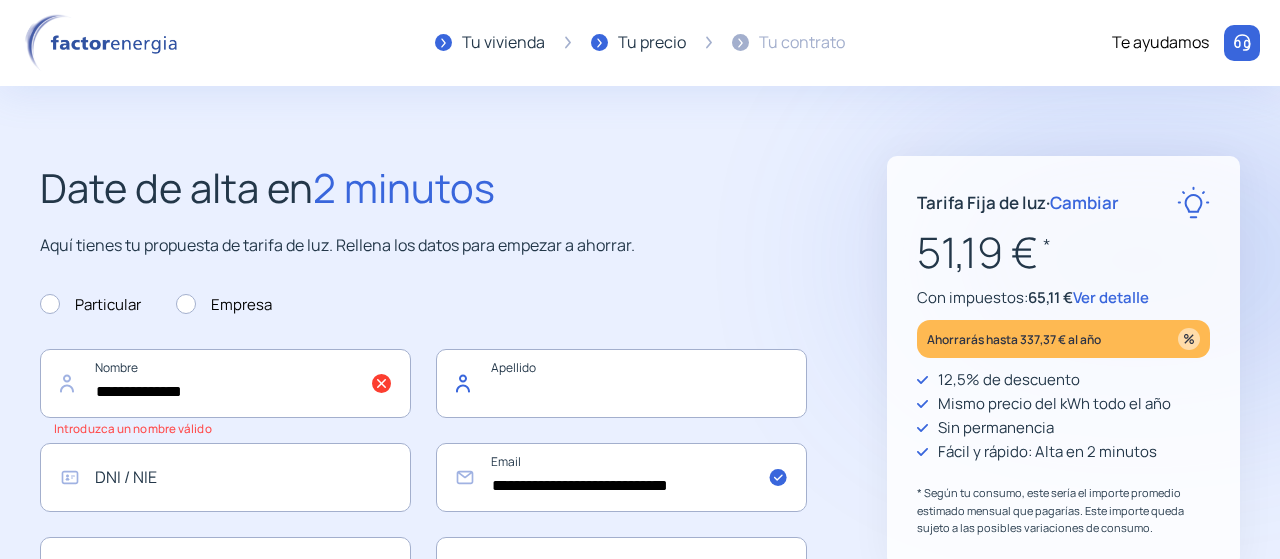 click 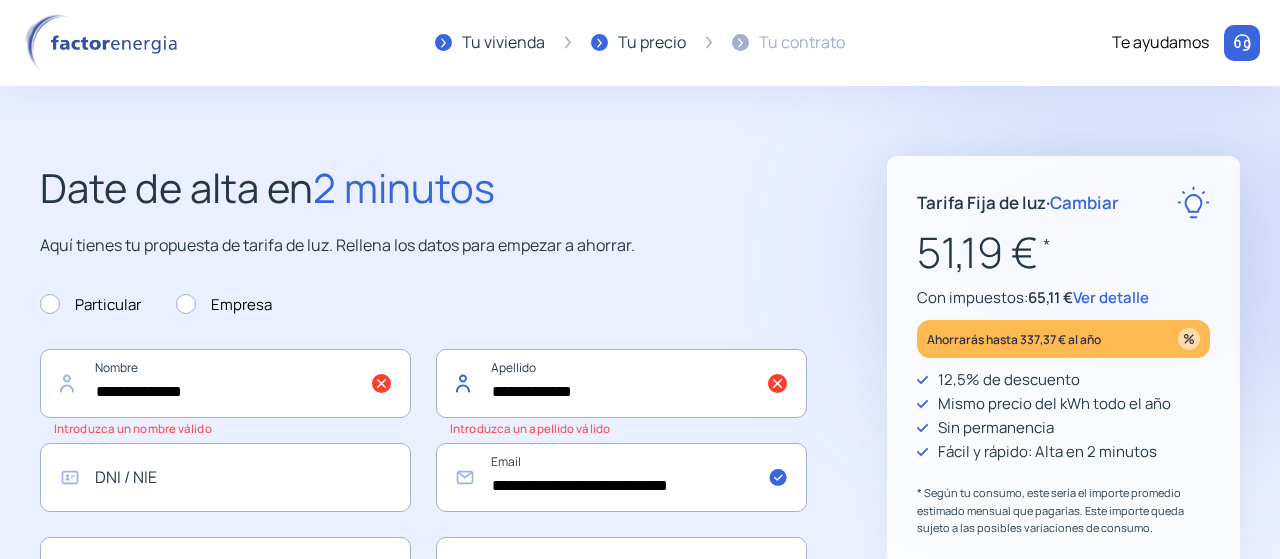 type on "**********" 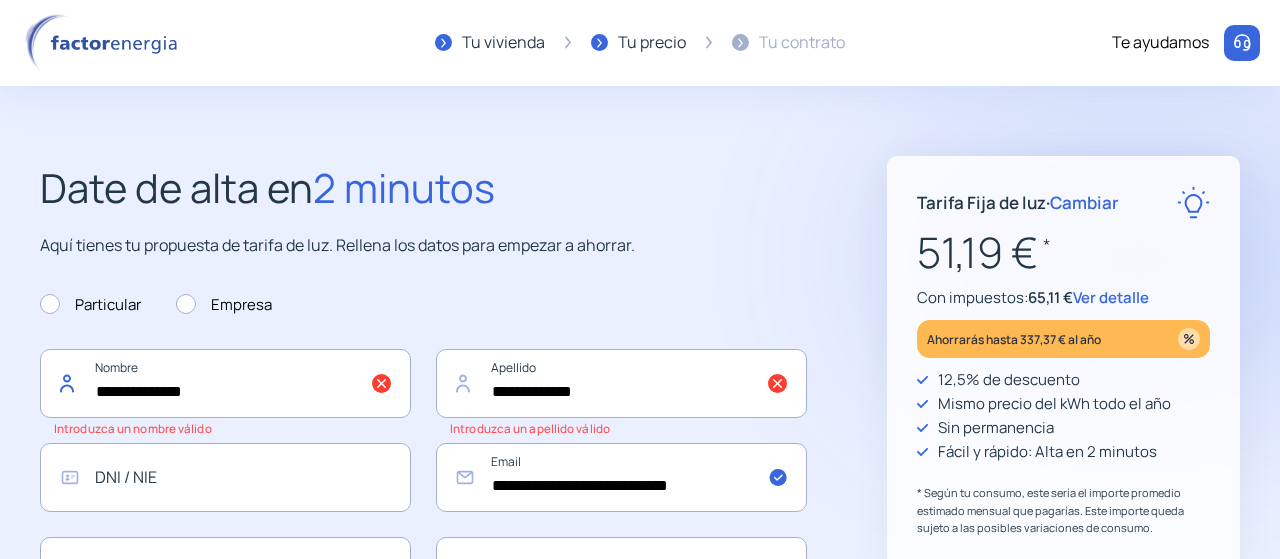 click on "**********" 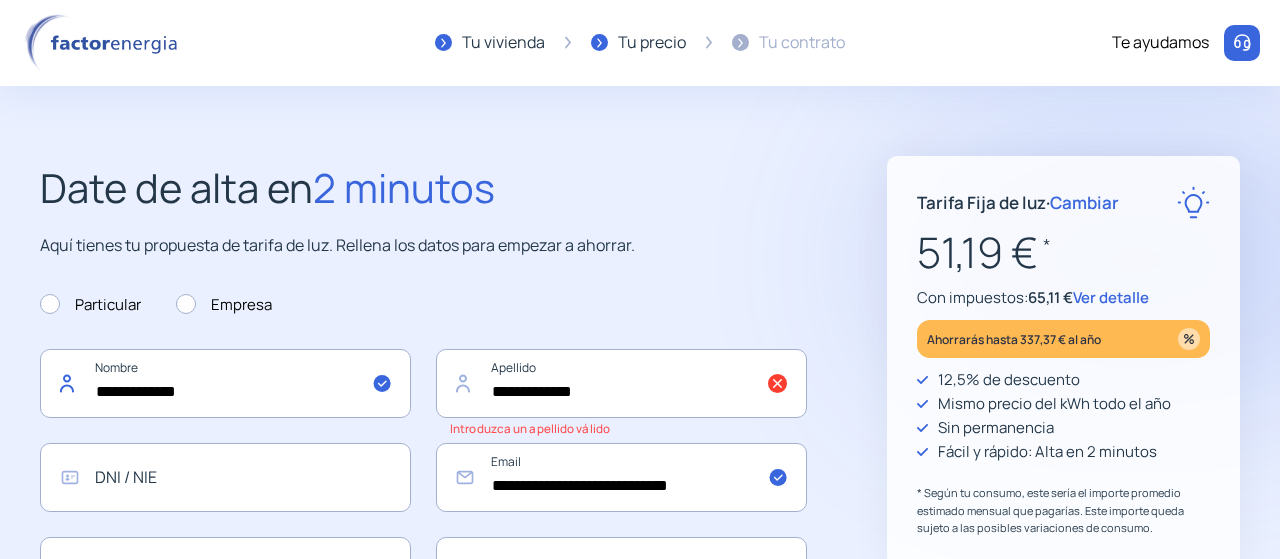 type on "**********" 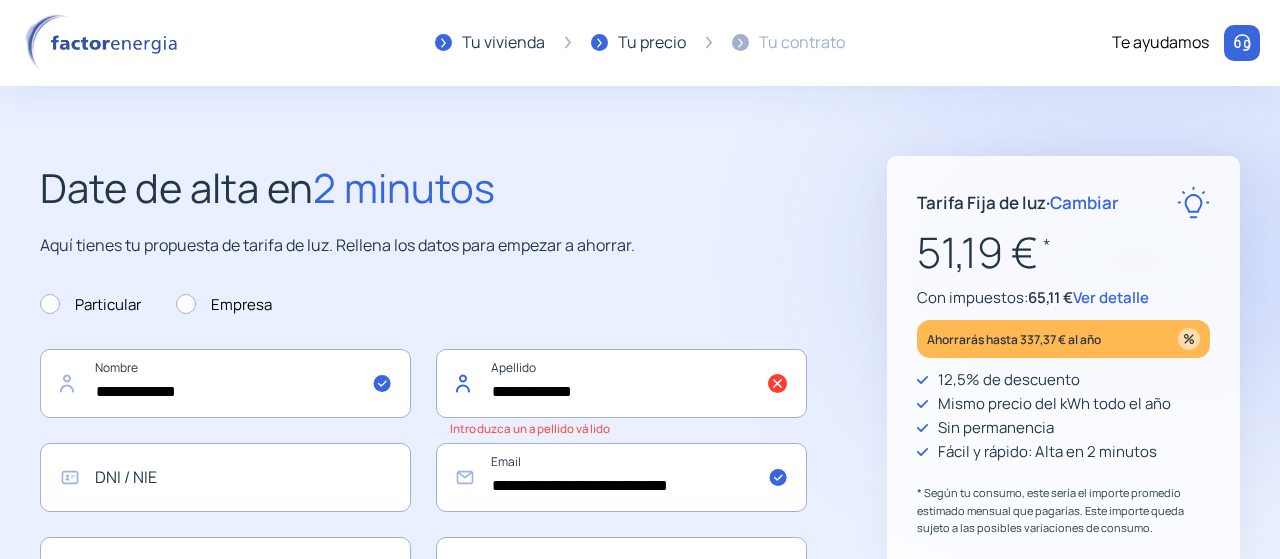 click on "**********" 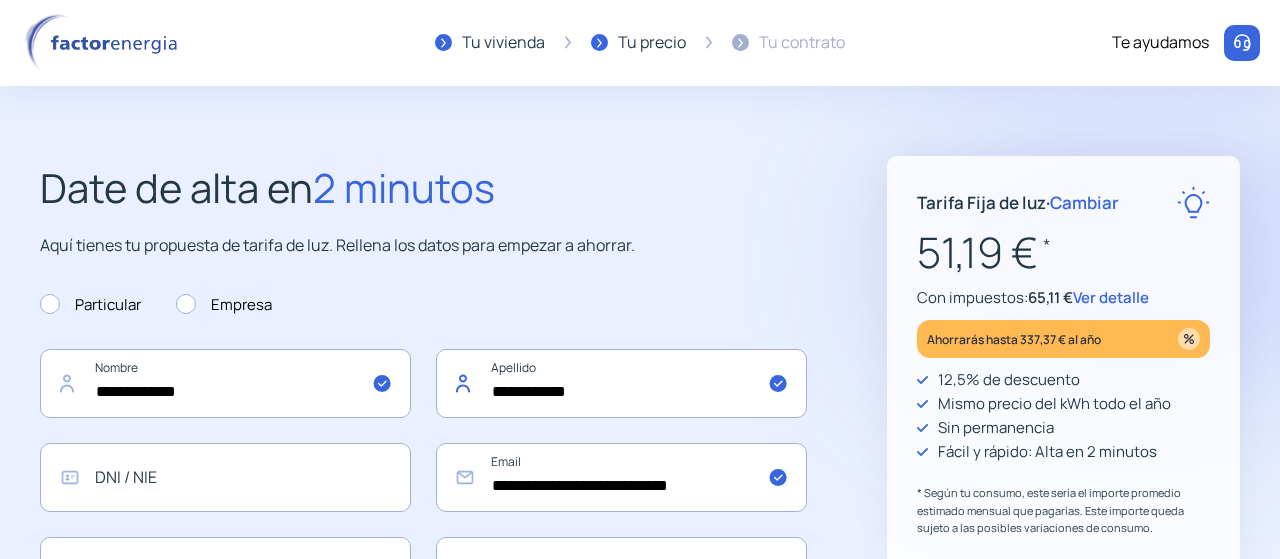 type on "**********" 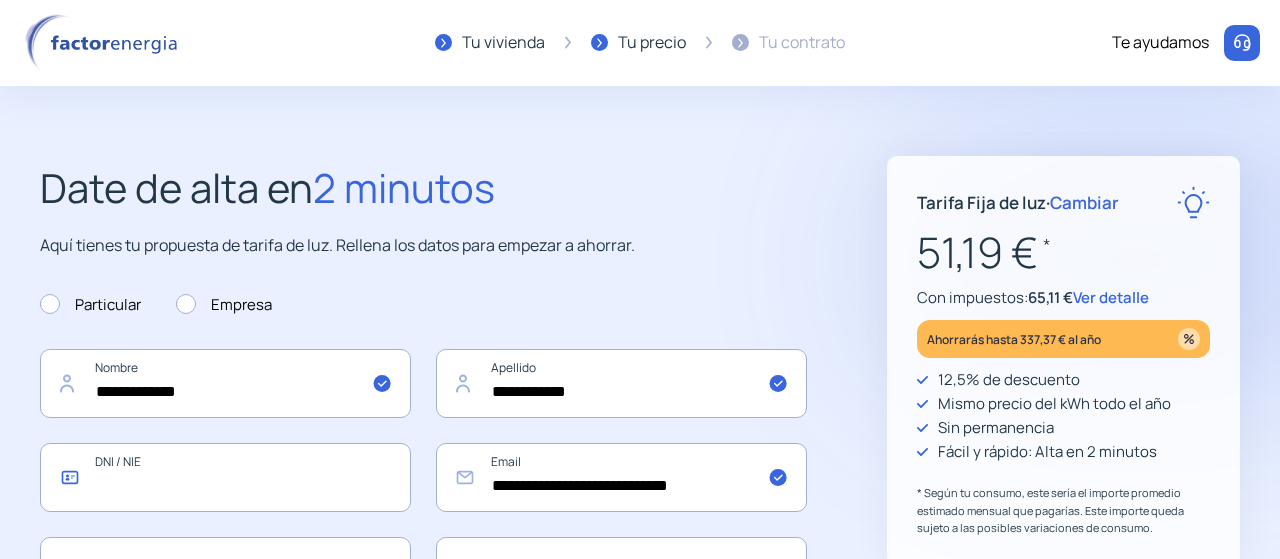 click 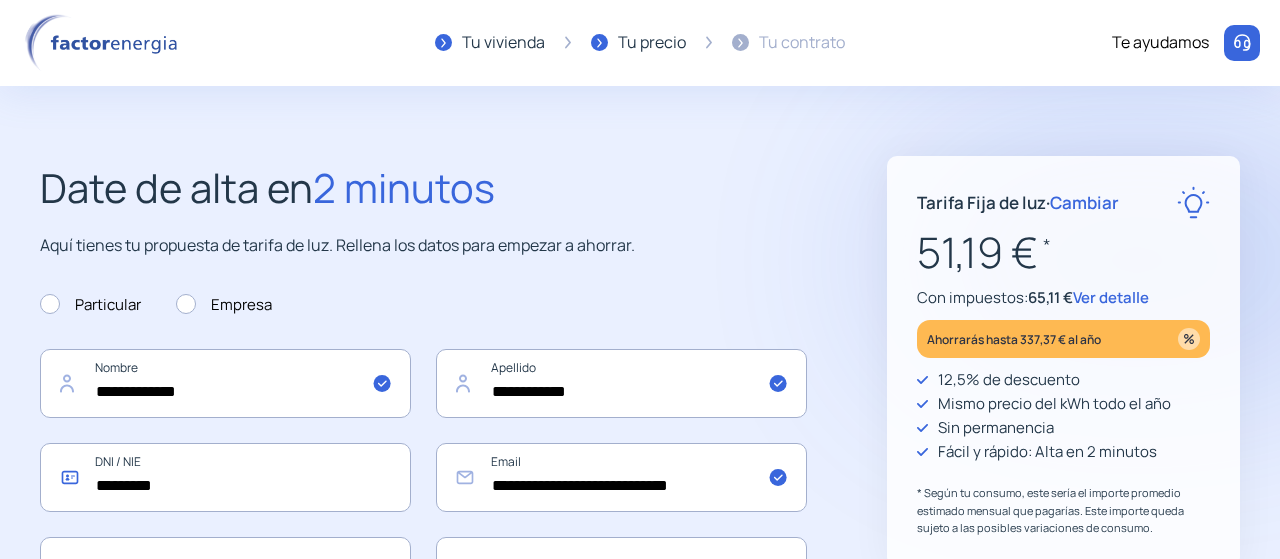 type on "*********" 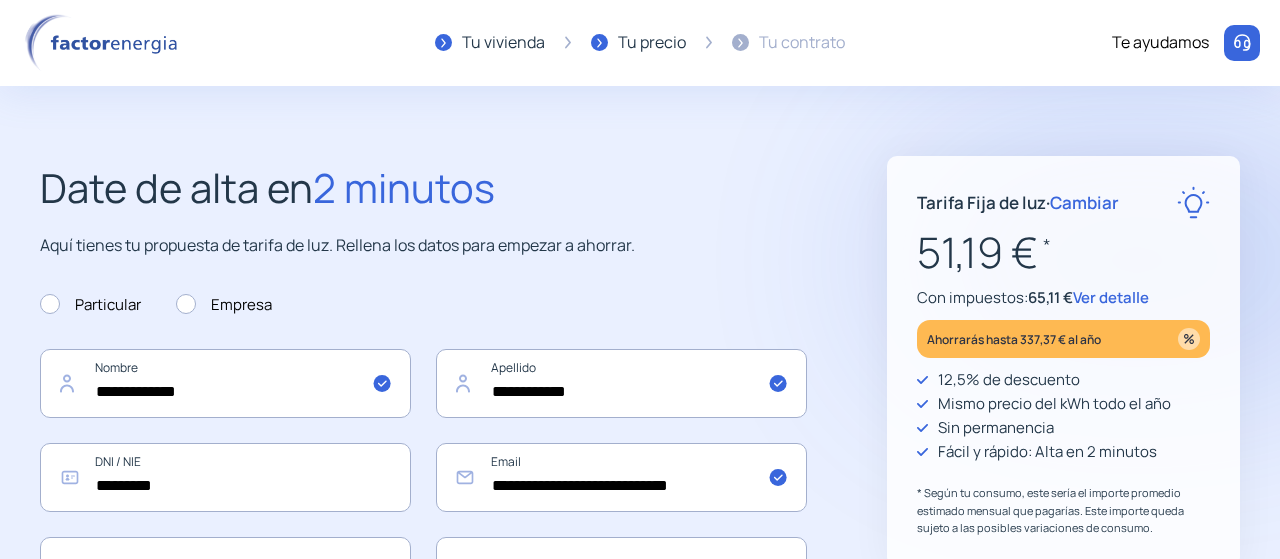 click on "**********" 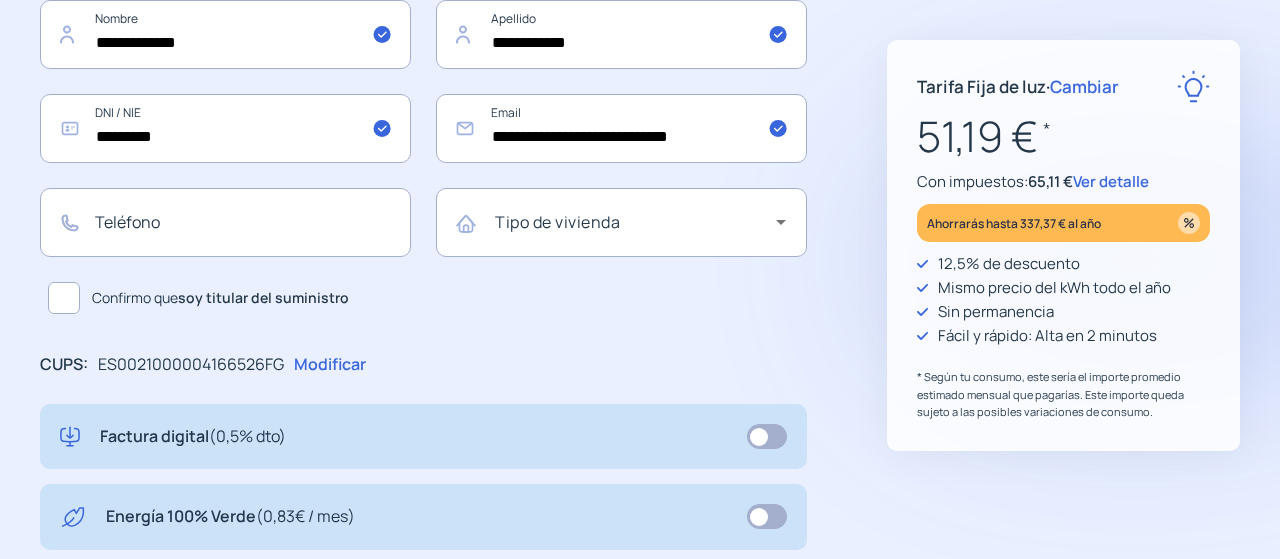 scroll, scrollTop: 360, scrollLeft: 0, axis: vertical 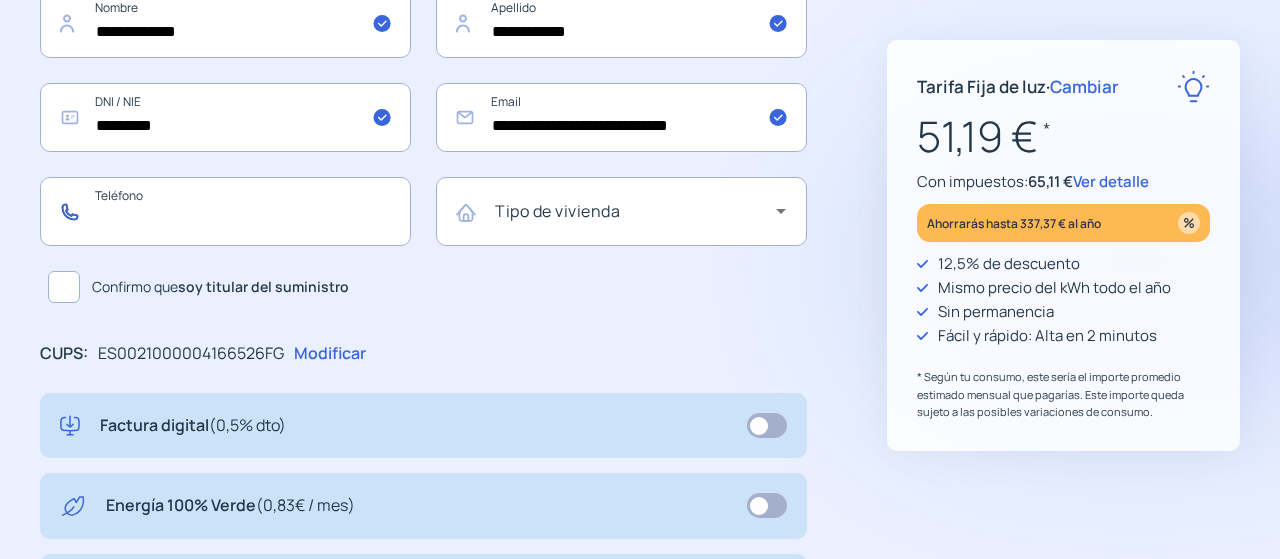 click 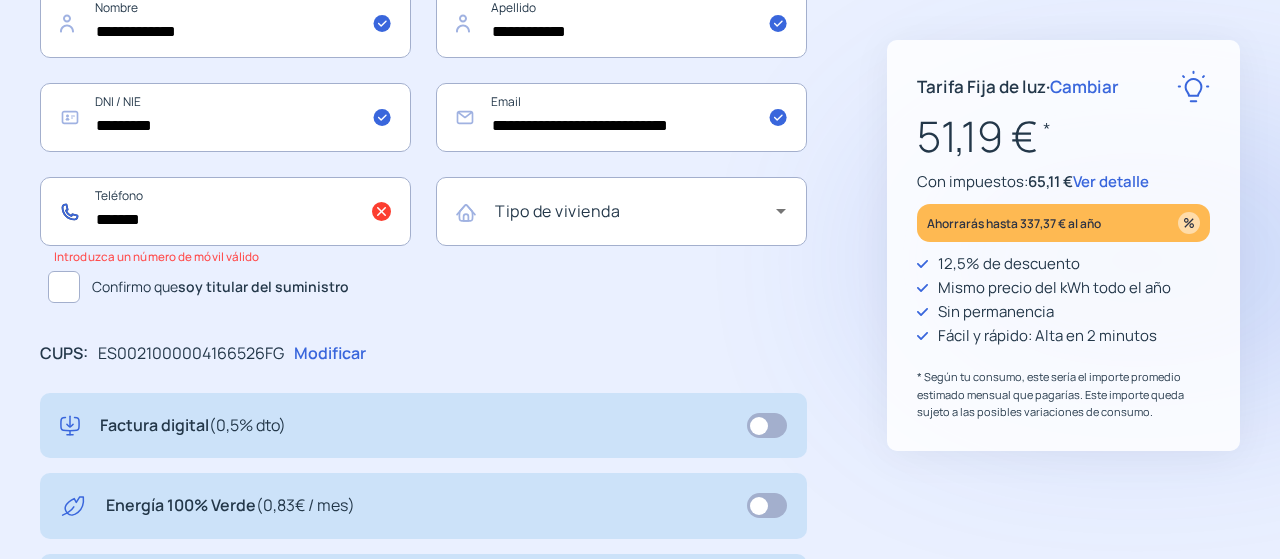 click on "*******" 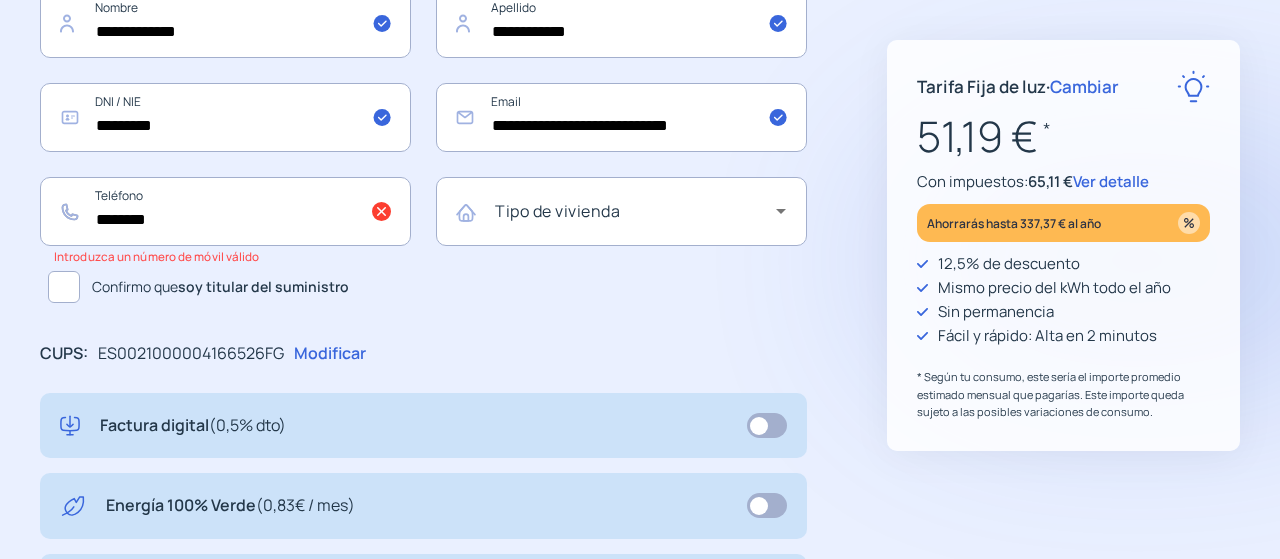 click 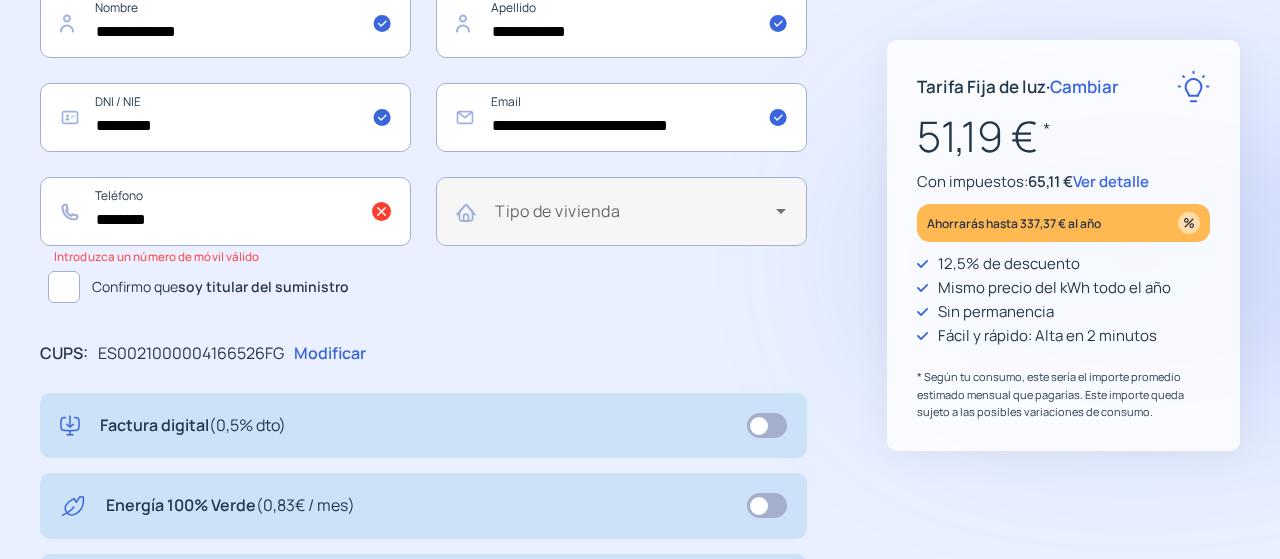 click on "Tipo de vivienda" at bounding box center [557, 211] 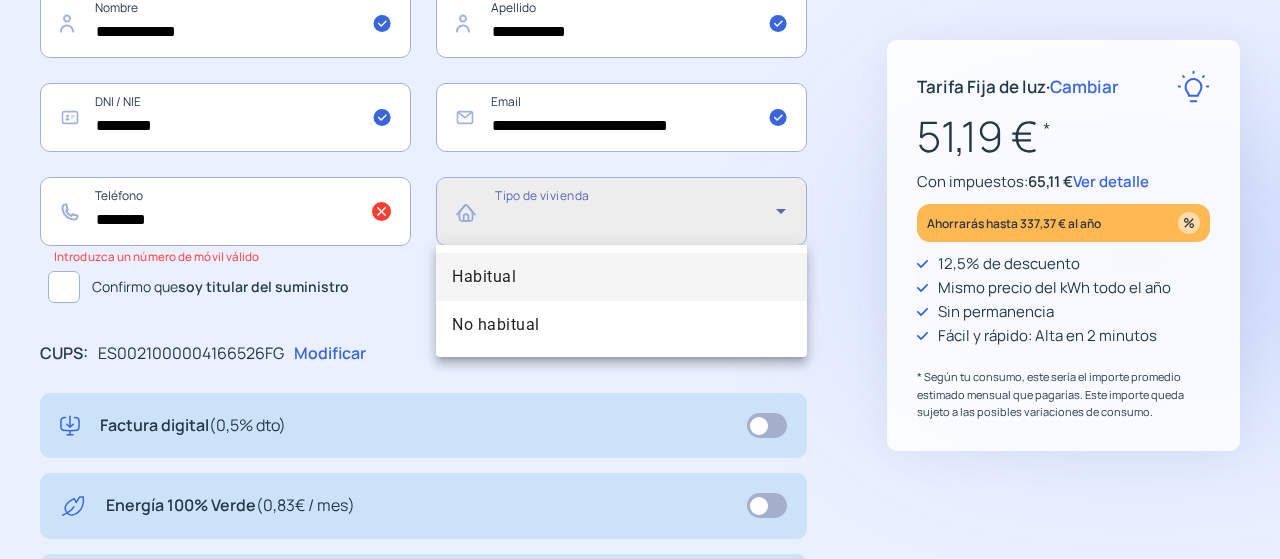 click on "Habitual" at bounding box center [484, 277] 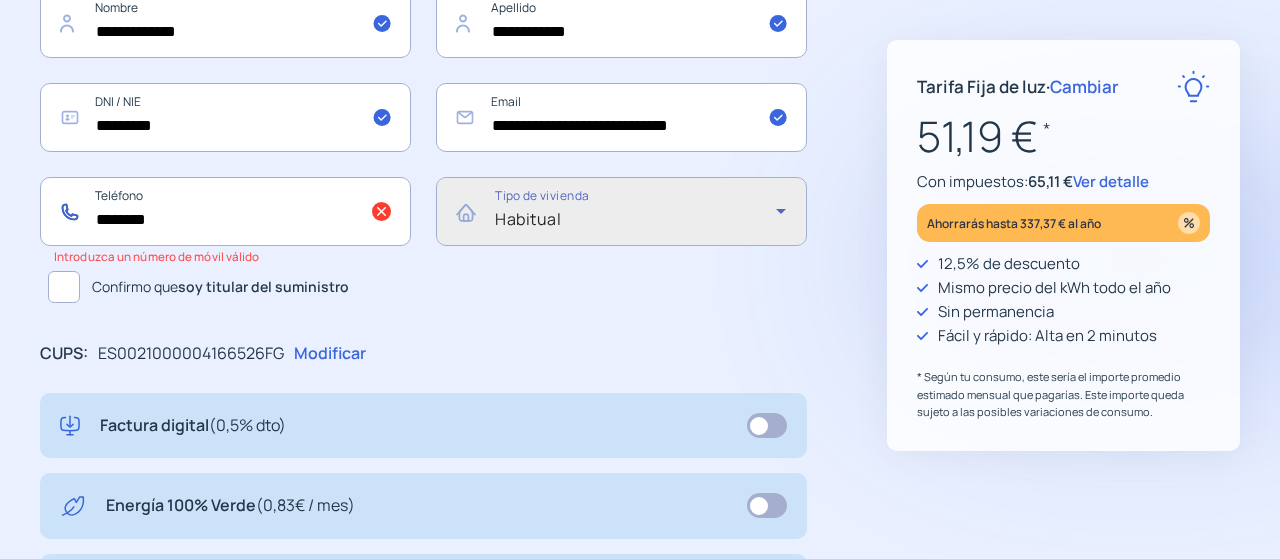 click on "********" 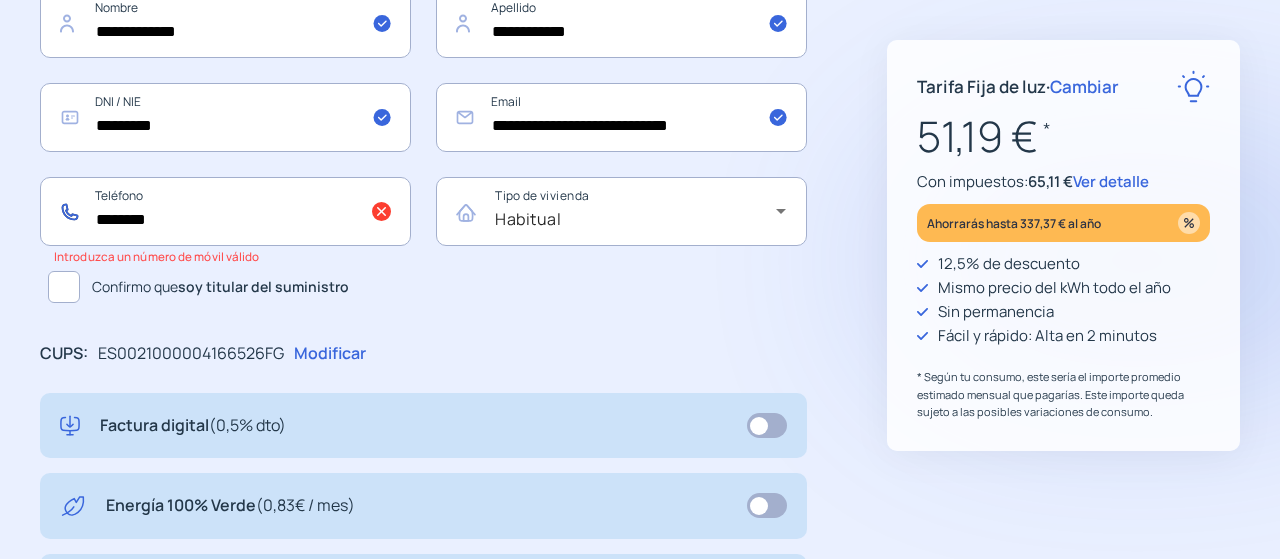 click on "********" 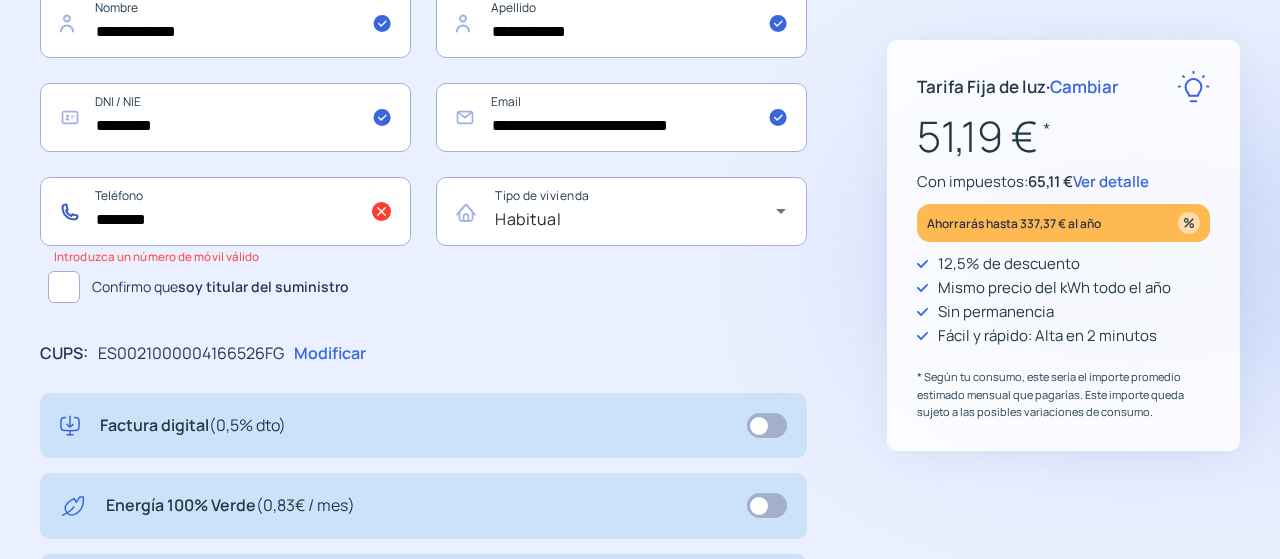 click on "********" 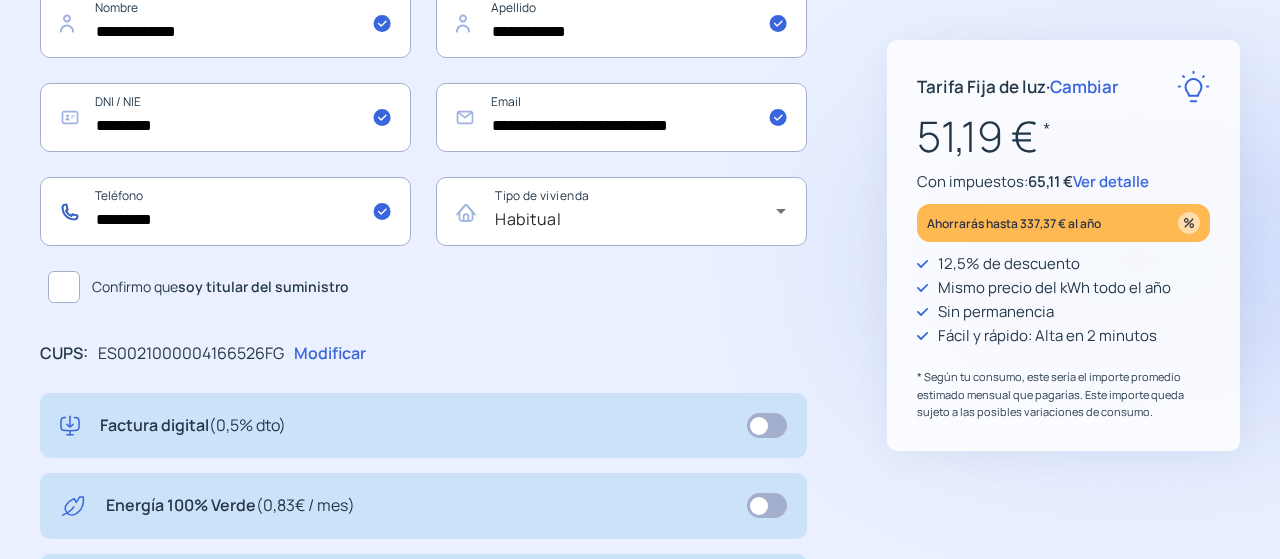 type on "*********" 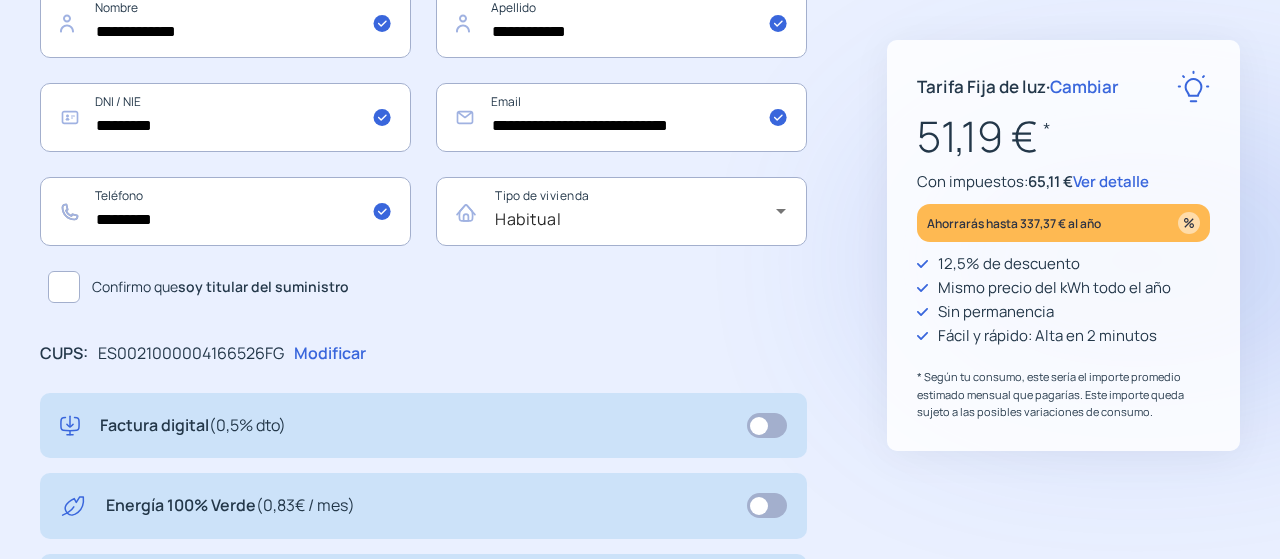 click on "**********" 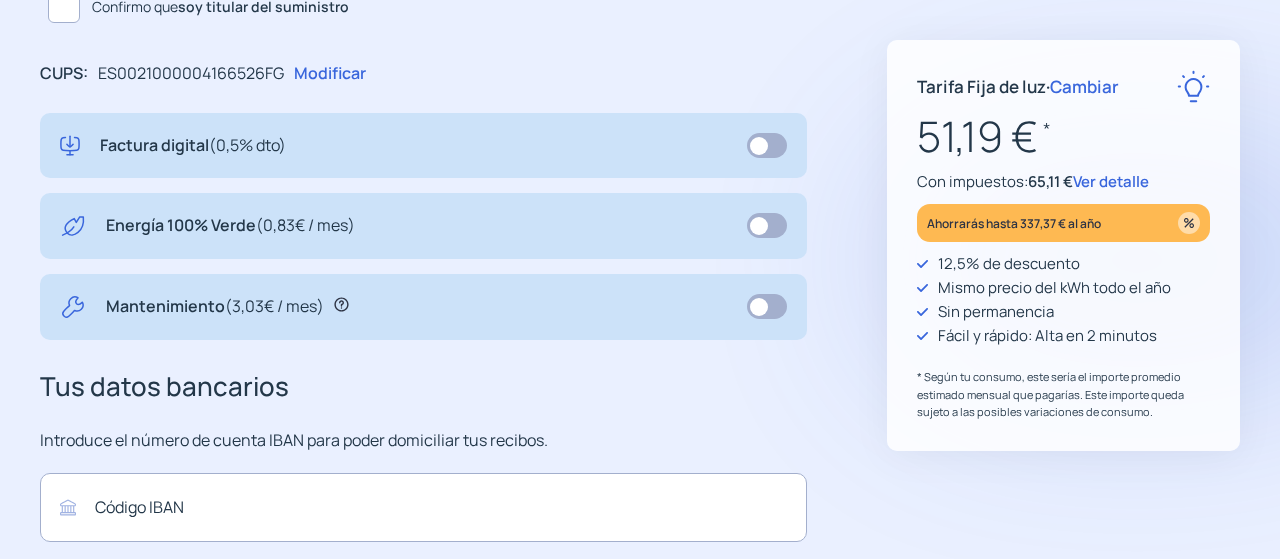 scroll, scrollTop: 680, scrollLeft: 0, axis: vertical 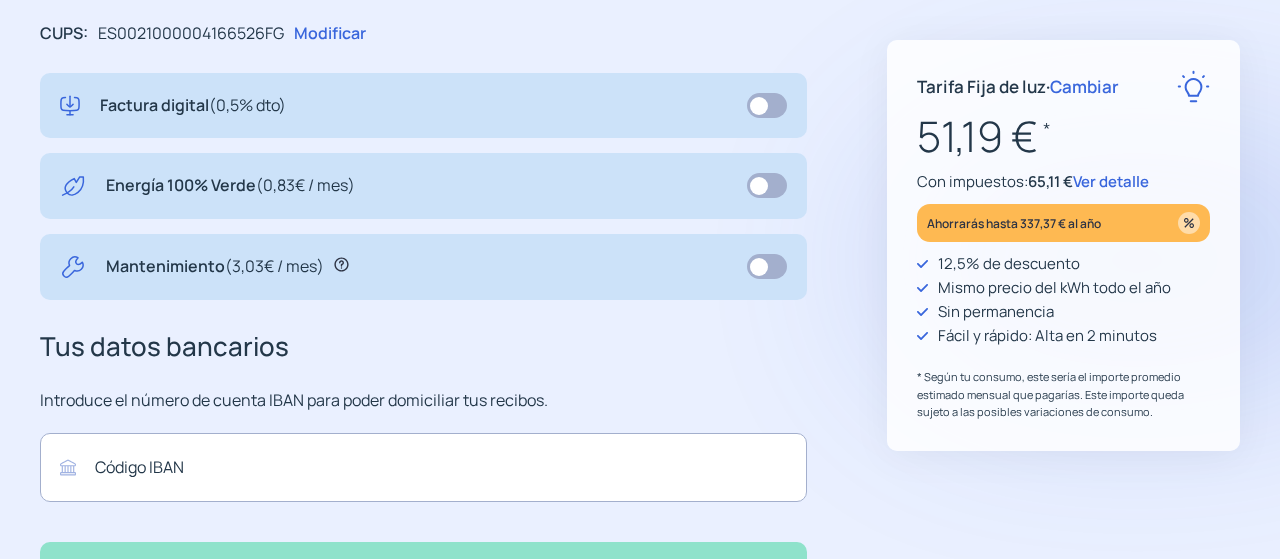 click 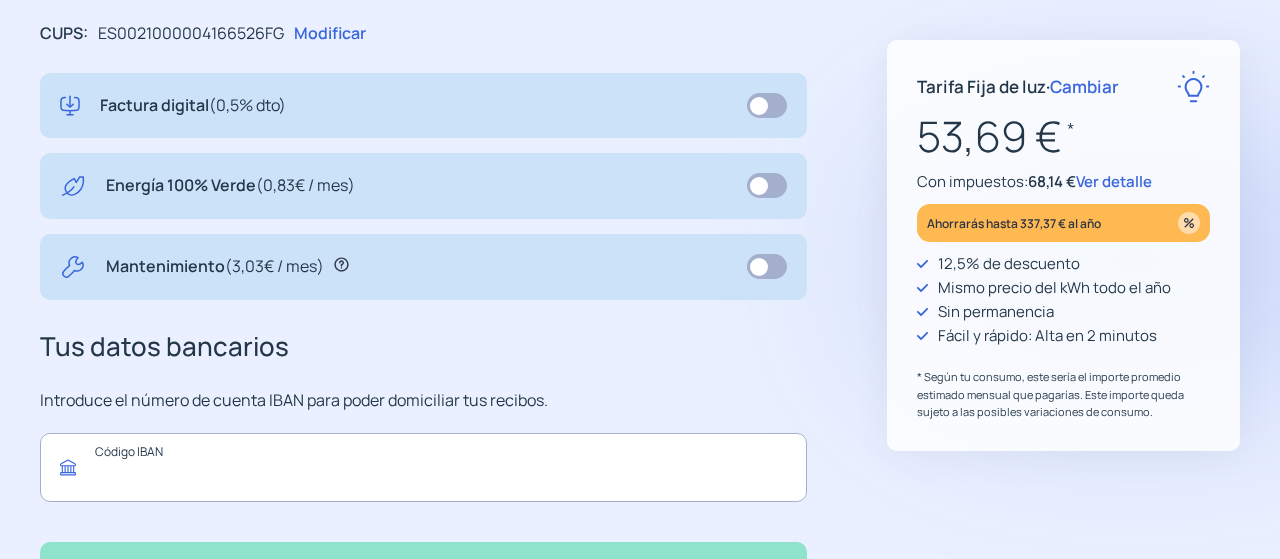 click 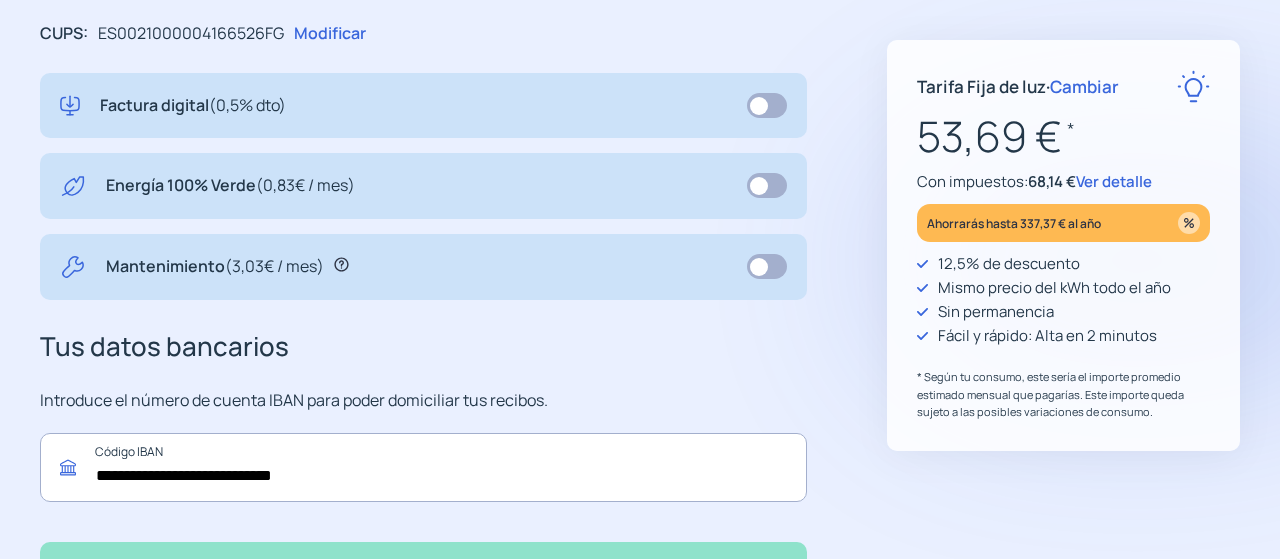 type on "**********" 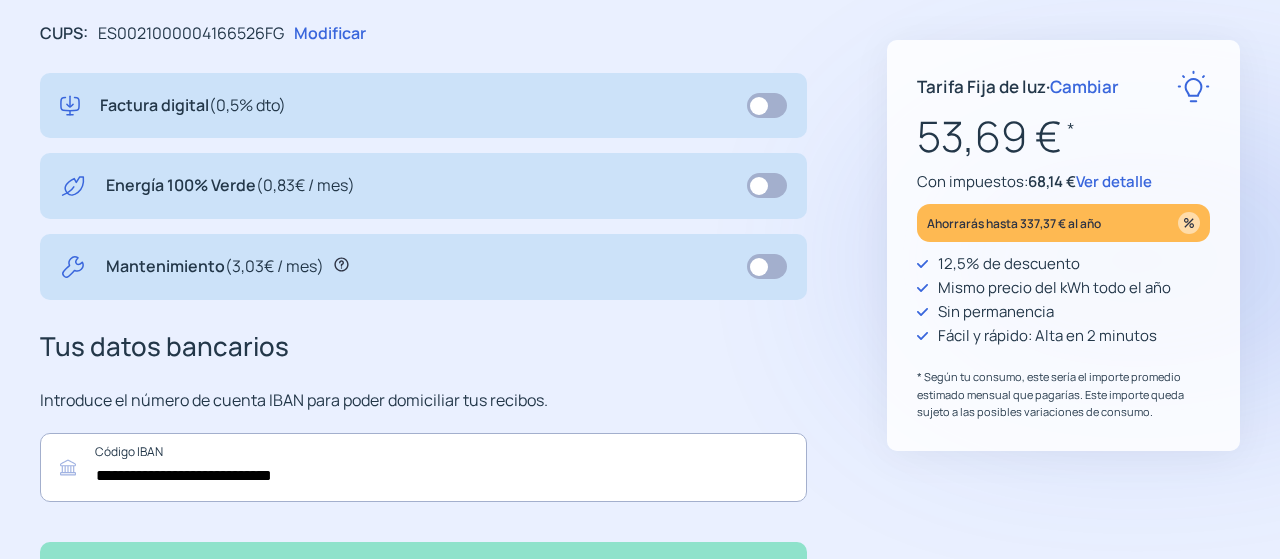 click on "**********" 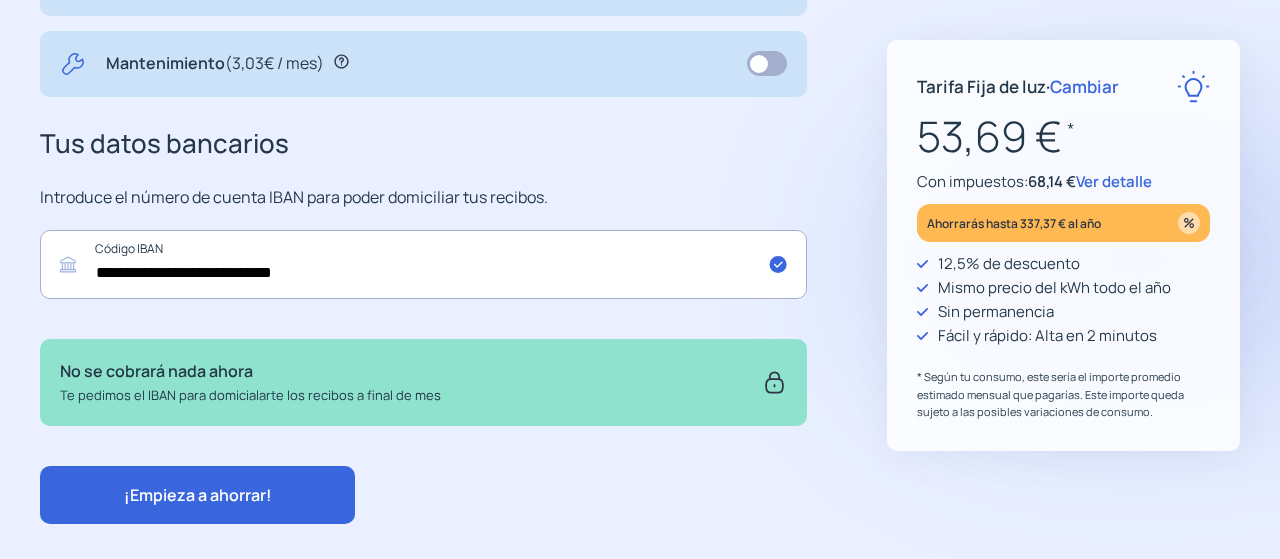 scroll, scrollTop: 917, scrollLeft: 0, axis: vertical 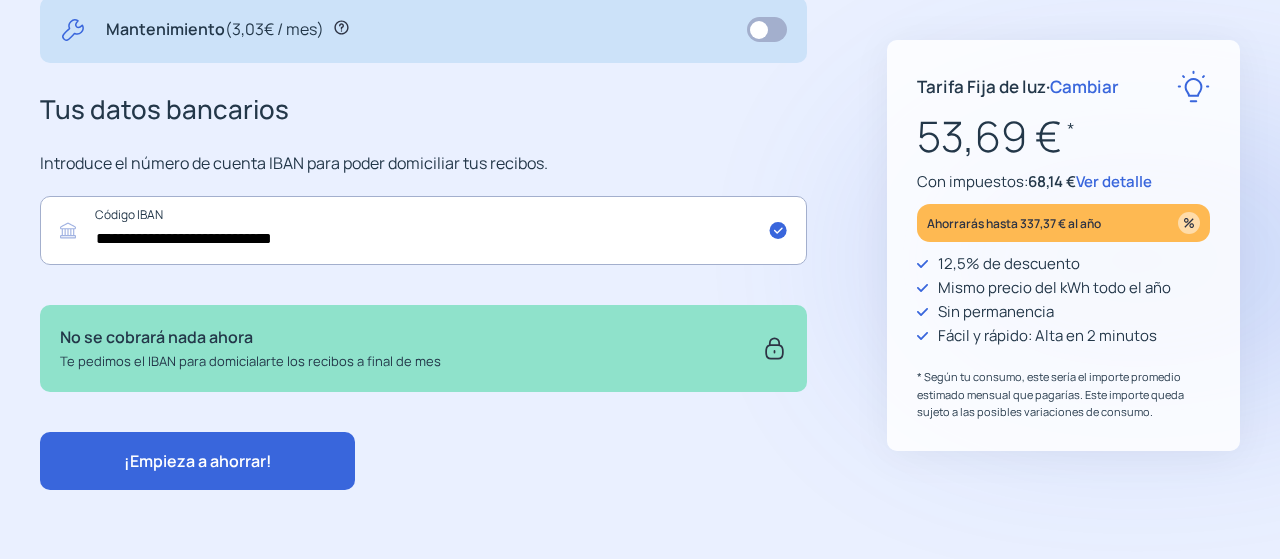 click on "¡Empieza a ahorrar!" 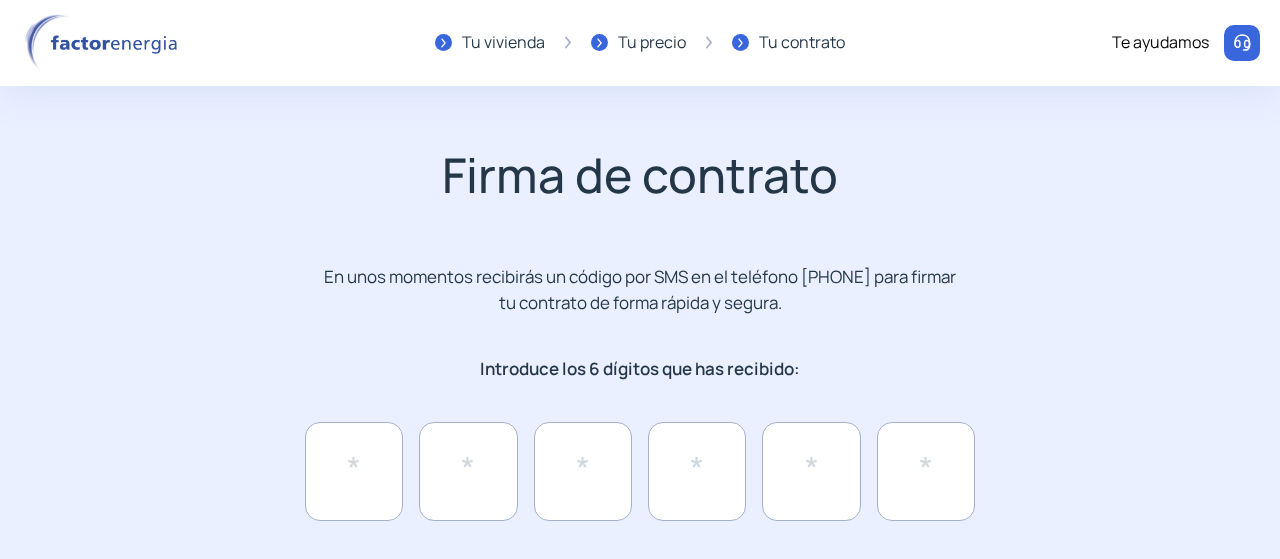 click on "¿No has recibido el SMS?  Volver a enviar" 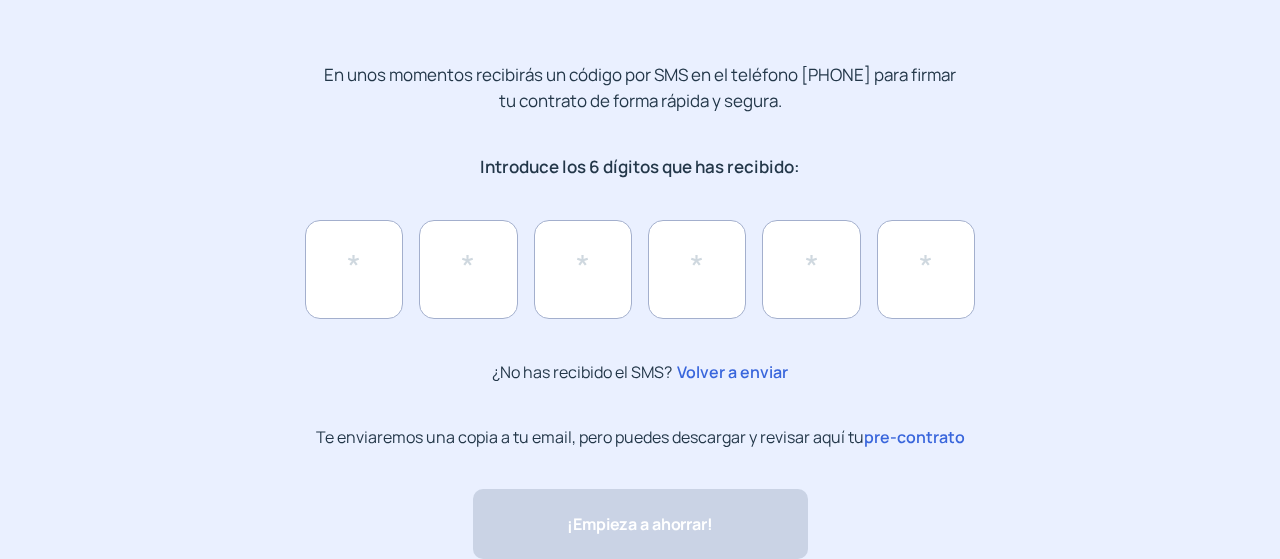 scroll, scrollTop: 200, scrollLeft: 0, axis: vertical 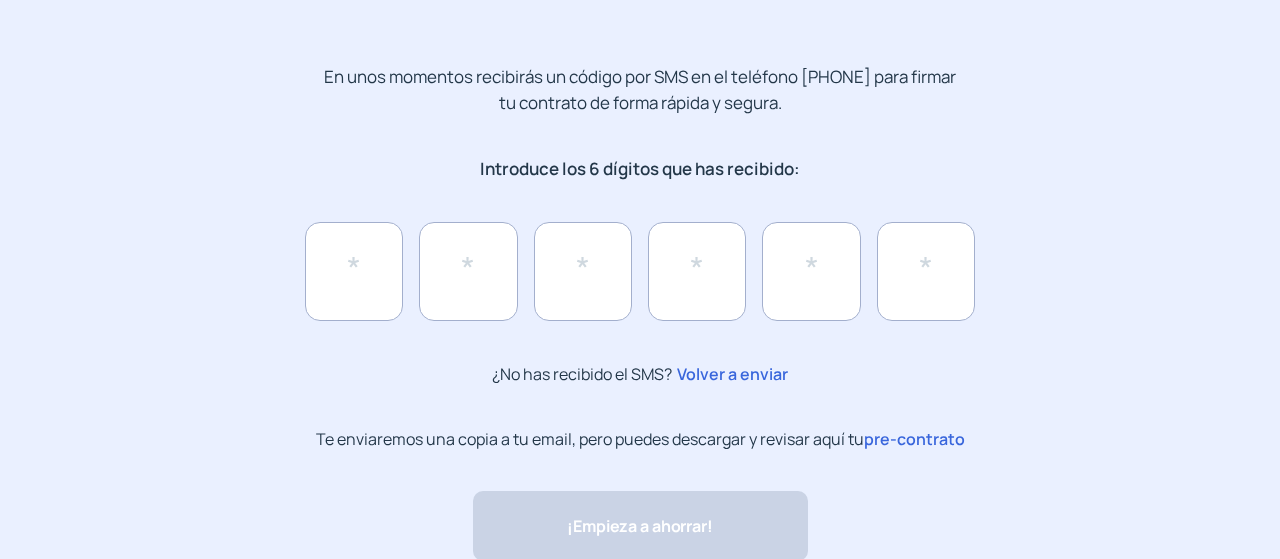 click on "pre-contrato" 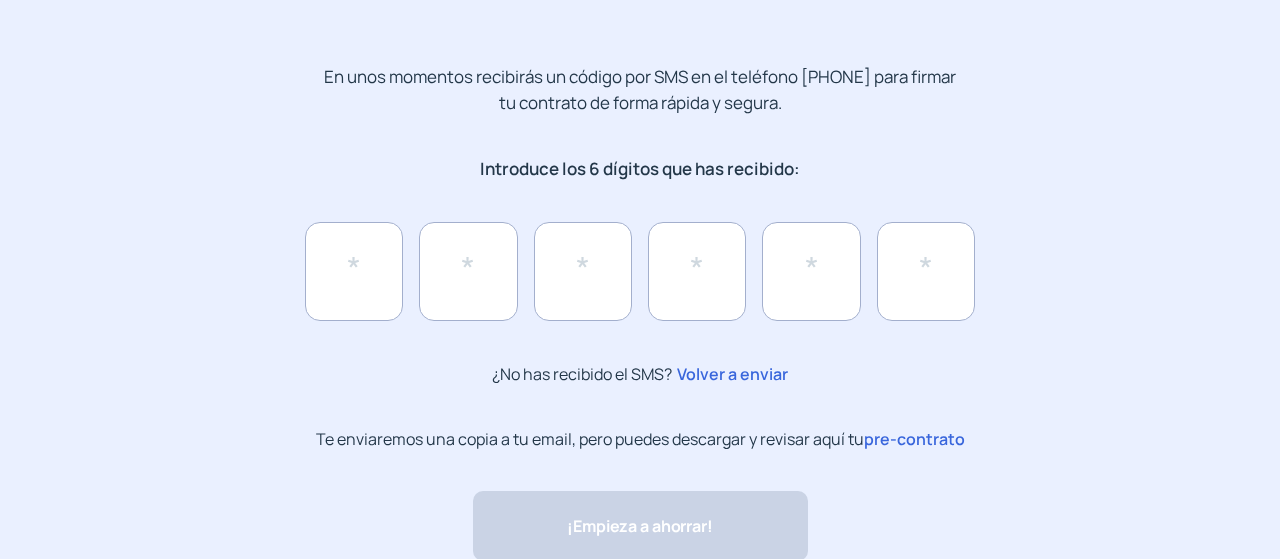 click on "¿No has recibido el SMS?  Volver a enviar" 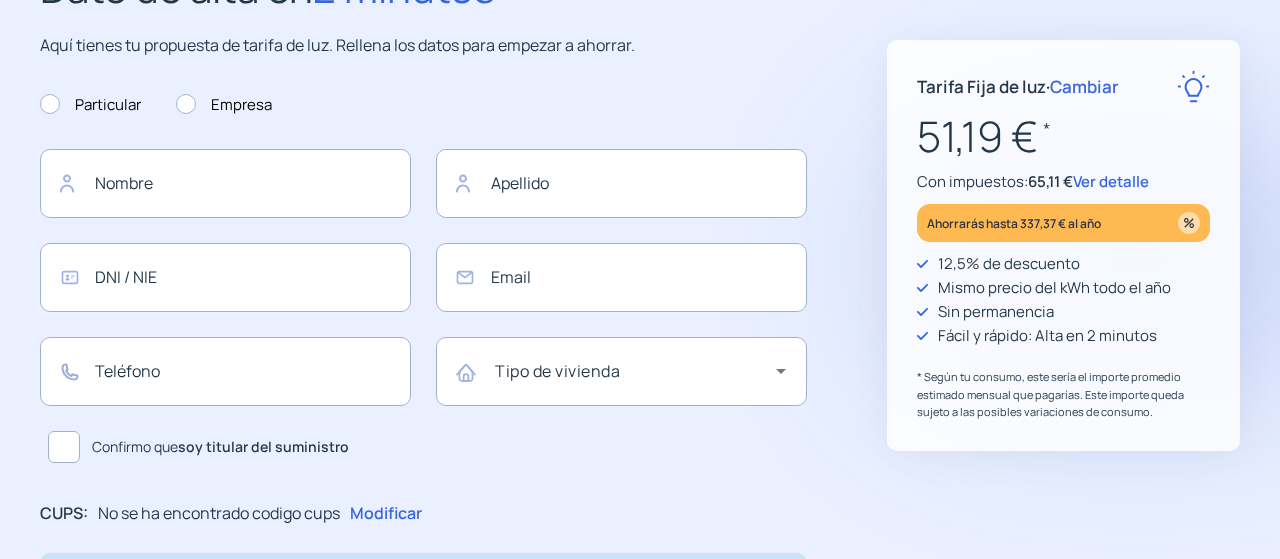 type on "**********" 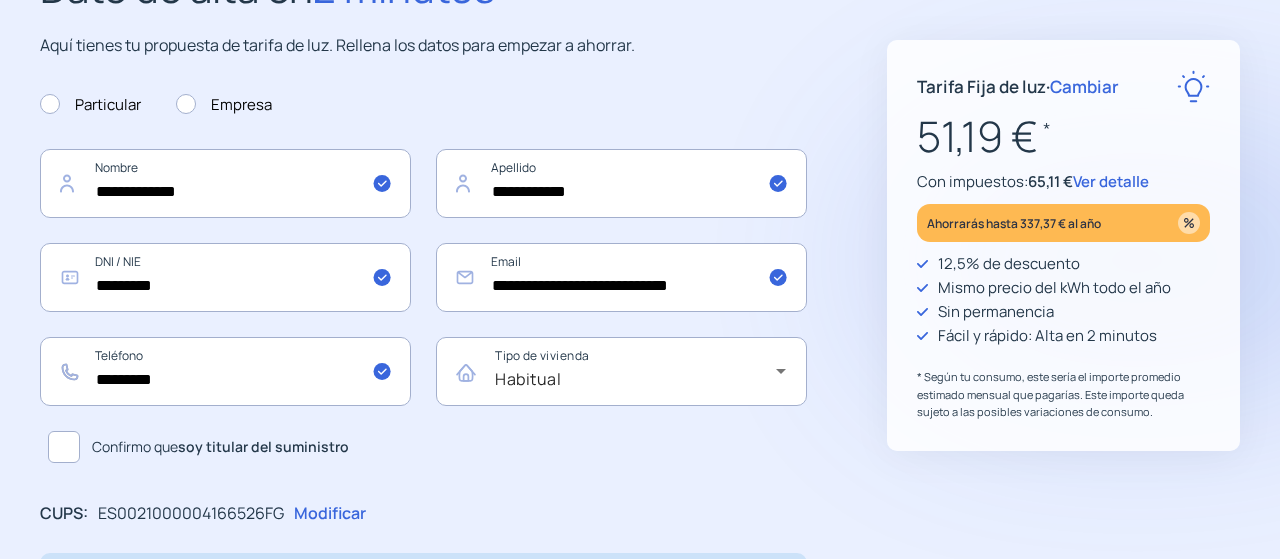 scroll, scrollTop: 0, scrollLeft: 0, axis: both 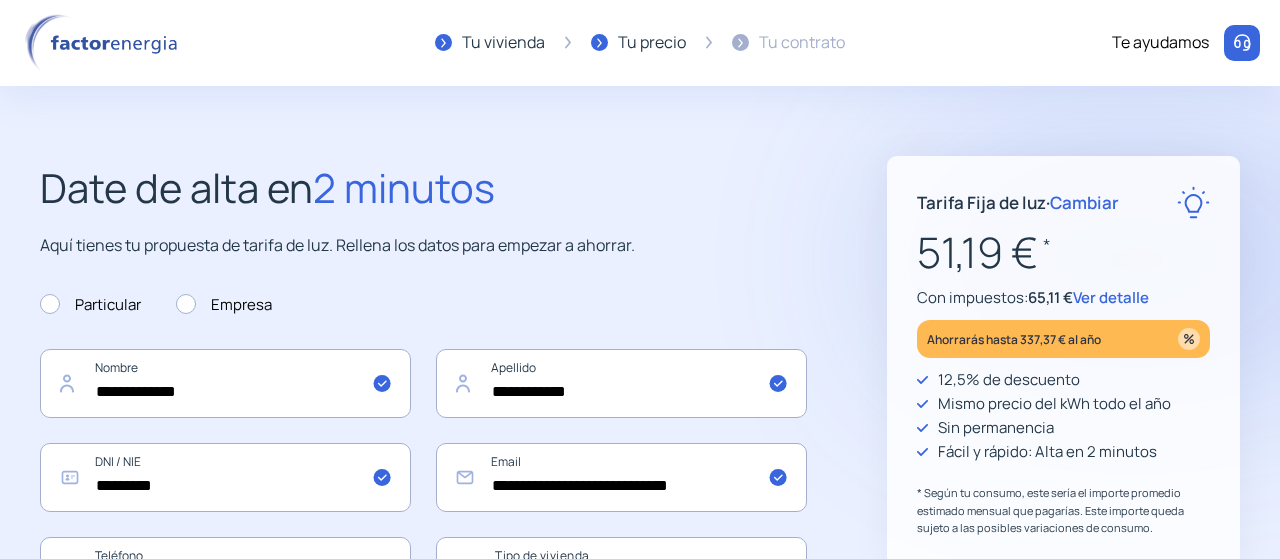 click on "**********" 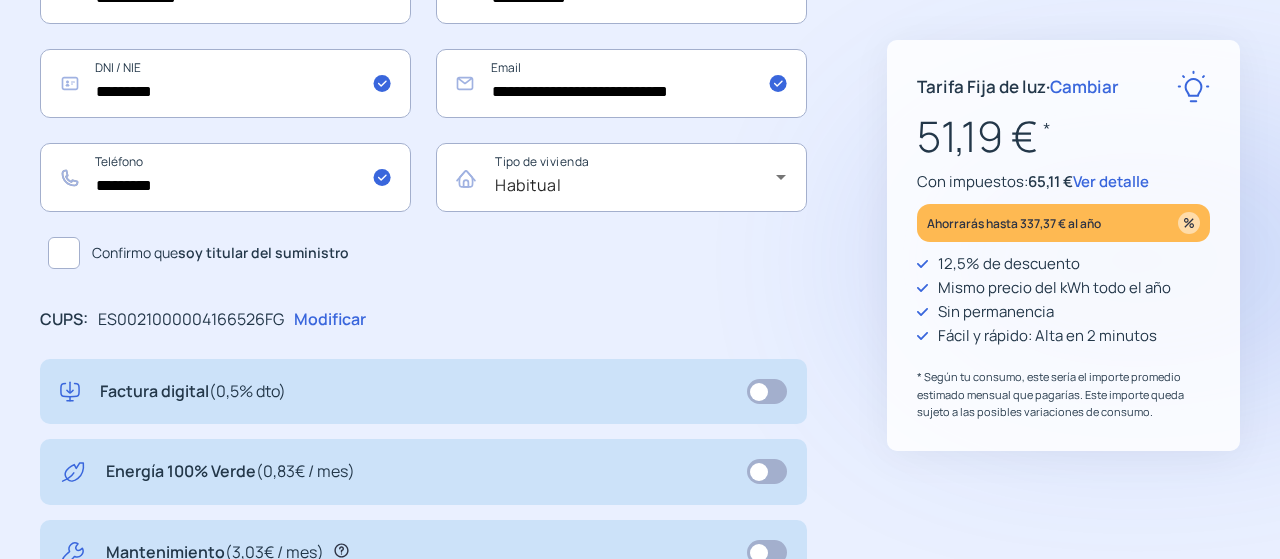 scroll, scrollTop: 400, scrollLeft: 0, axis: vertical 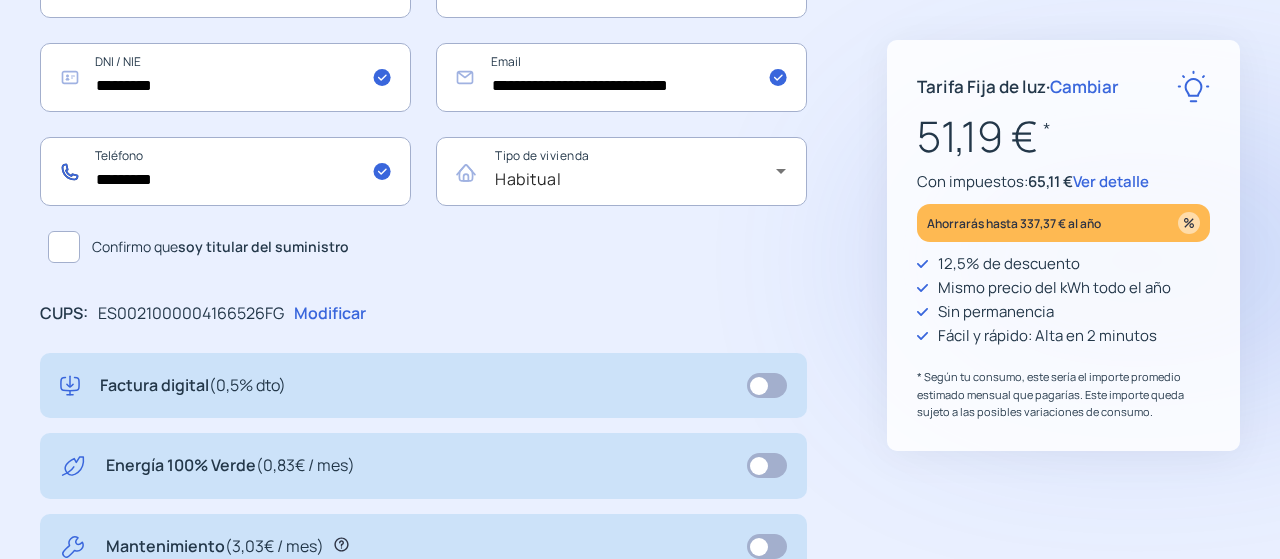 drag, startPoint x: 322, startPoint y: 174, endPoint x: 78, endPoint y: 144, distance: 245.83734 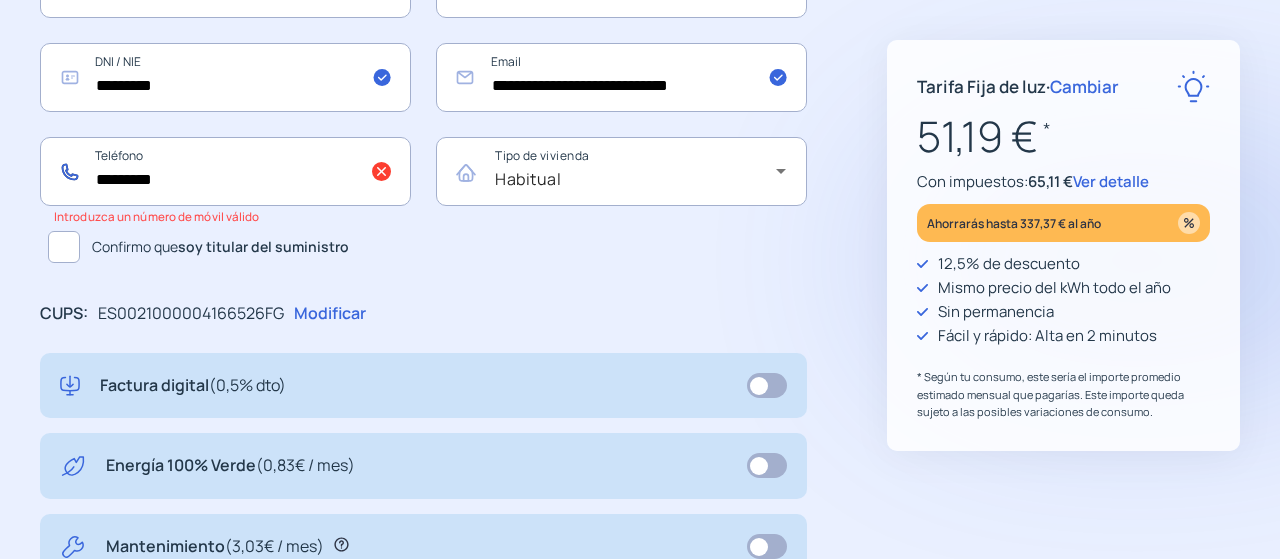 type on "*********" 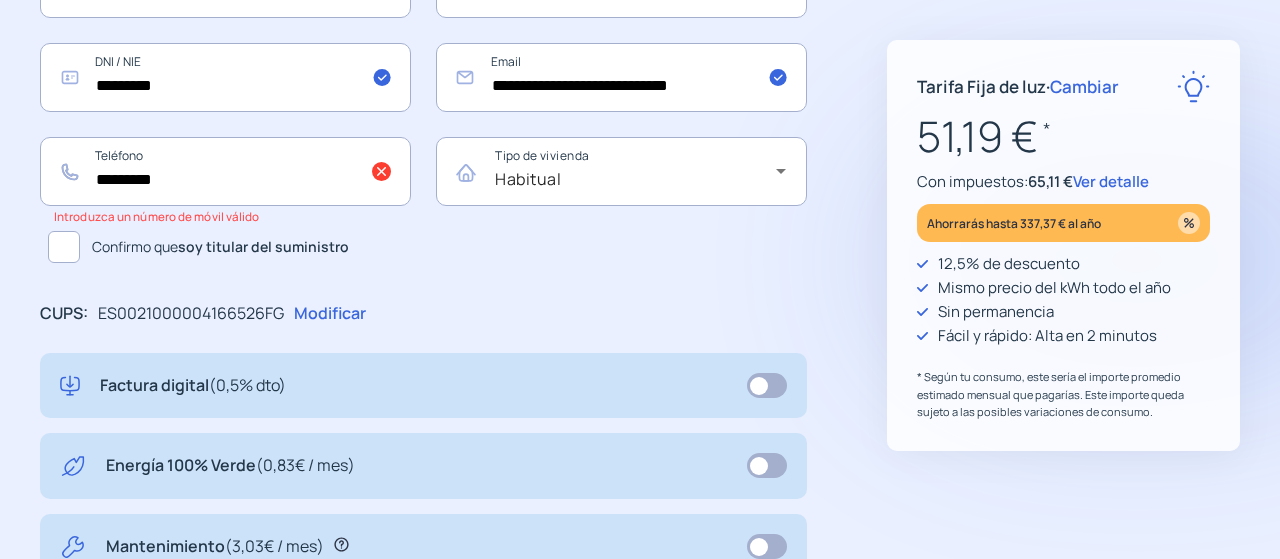 click 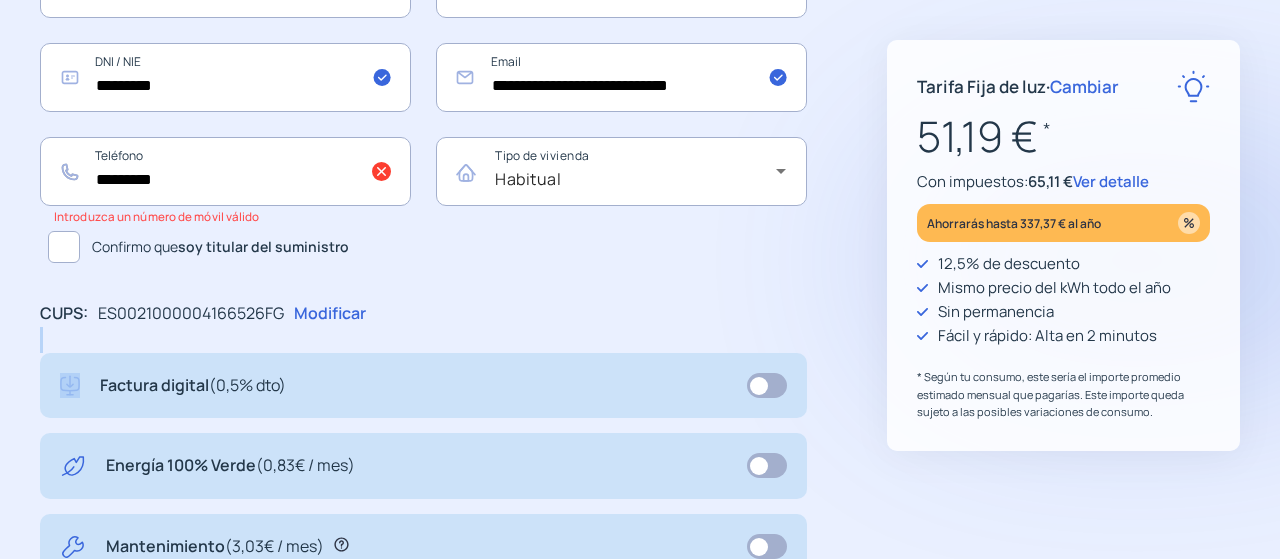 click on "**********" 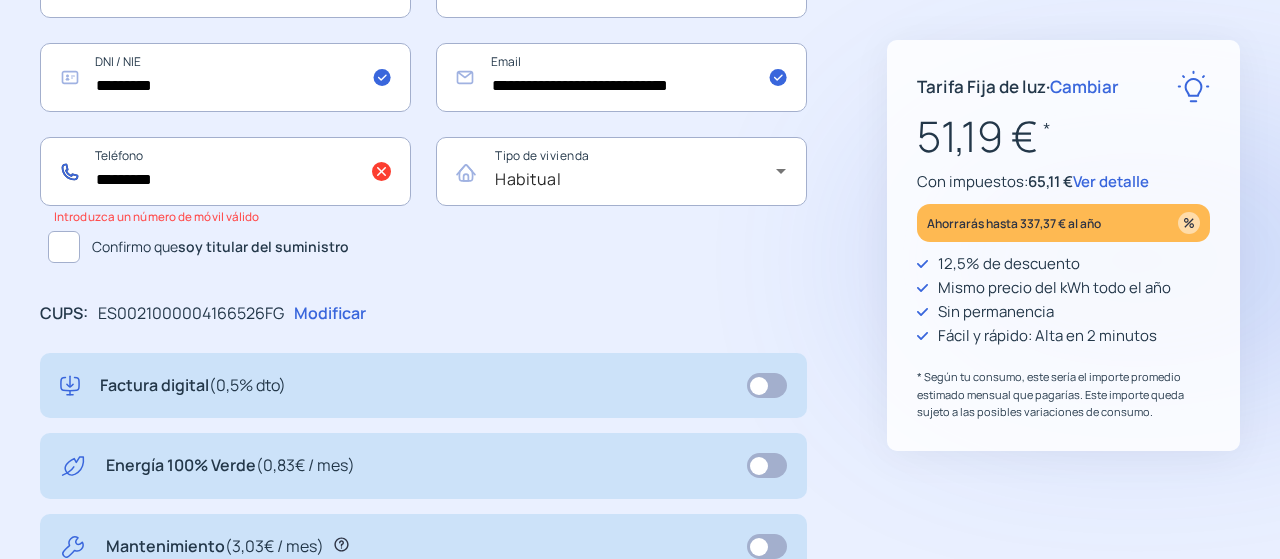 click on "*********" 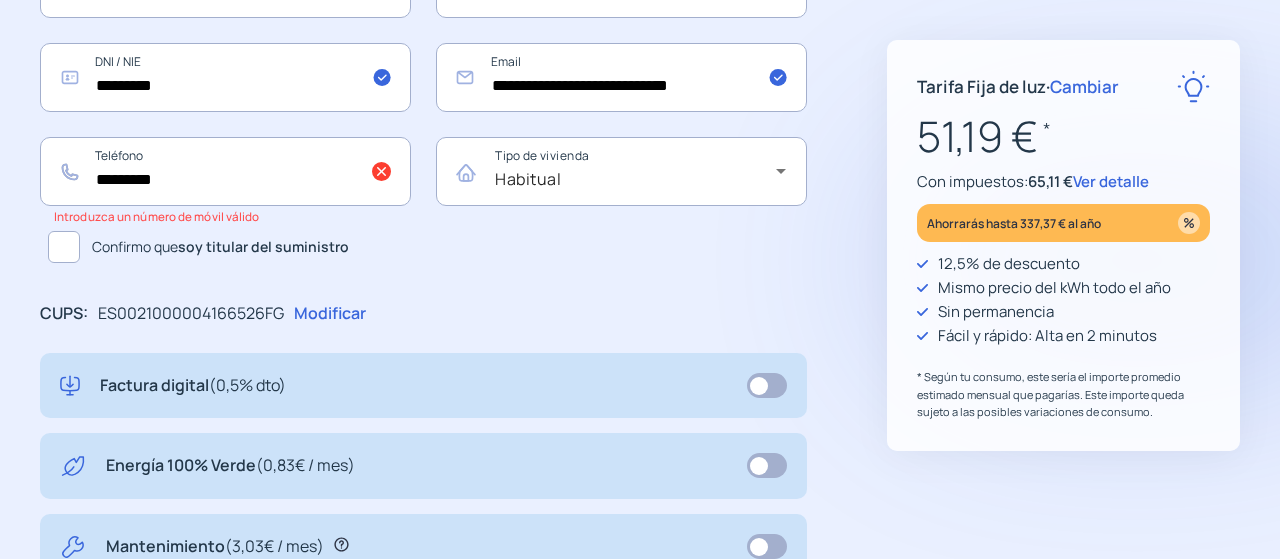 click on "Tarifa Fija de luz   ·   Cambiar  51,19 €  *  Con impuestos:  65,11 €  Ver detalle Ahorrarás hasta 337,37 € al año 12,5% de descuento Mismo precio del kWh todo el año Sin permanencia Fácil y rápido: Alta en 2 minutos * Según tu consumo, este sería el importe promedio estimado mensual que pagarías. Este importe queda sujeto a las posibles variaciones de consumo. "Excelente servicio y atención al cliente" "Respeto por el cliente y variedad de tarifas" "Todo genial y muy rápido" "Rapidez y buen trato al cliente"" 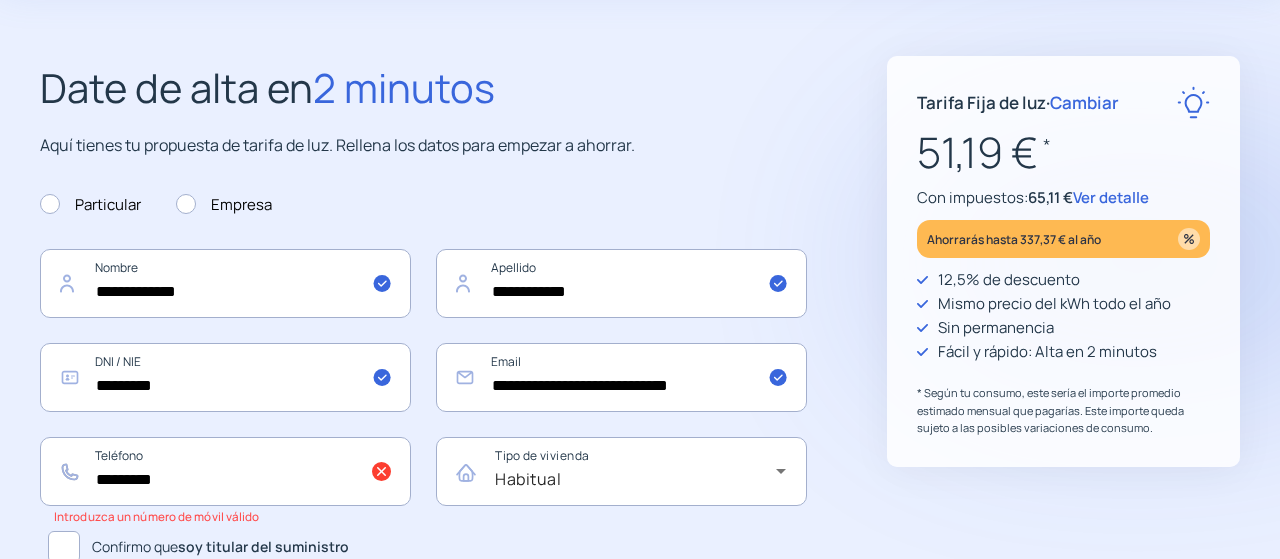 scroll, scrollTop: 0, scrollLeft: 0, axis: both 